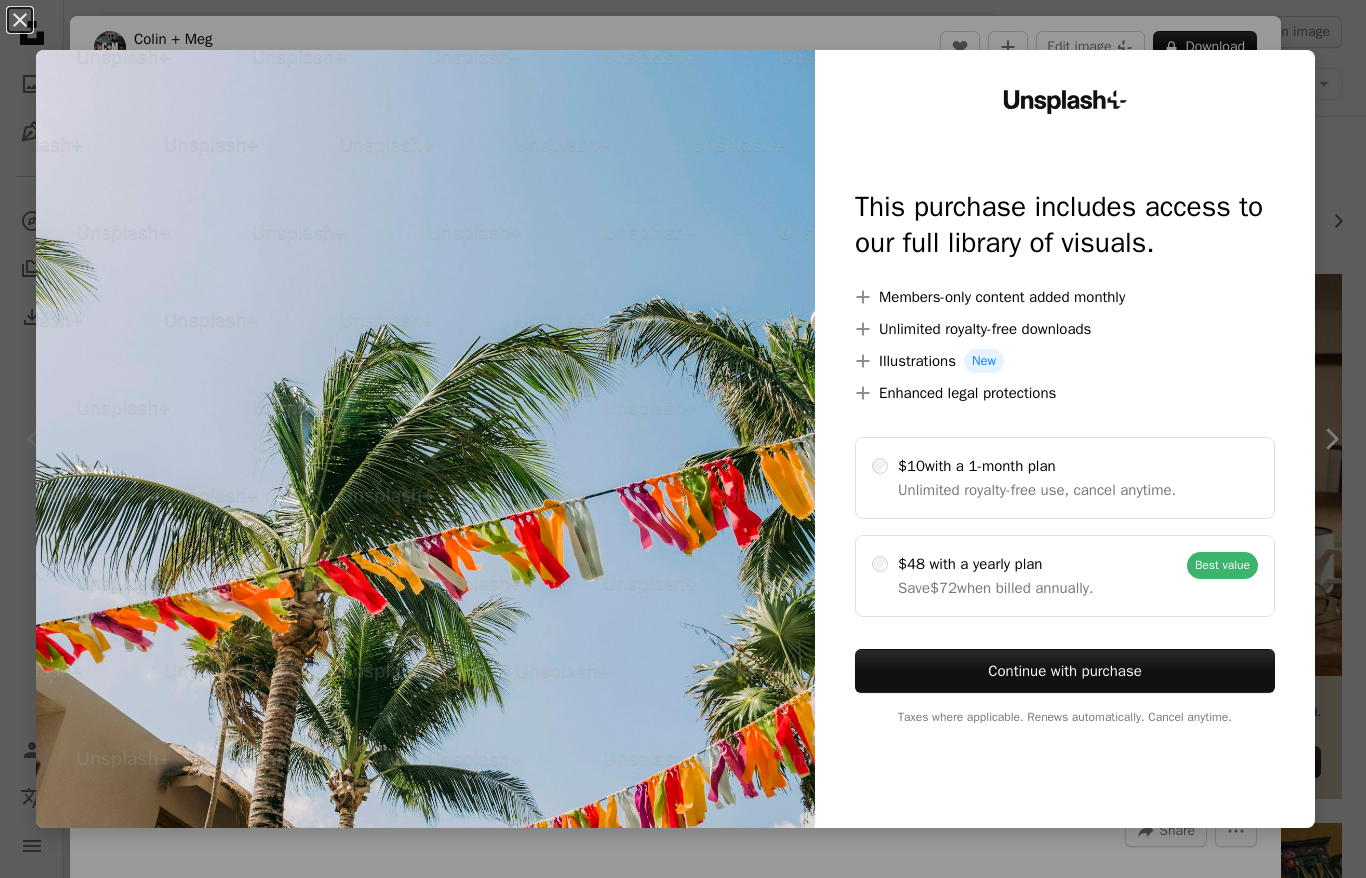 scroll, scrollTop: 158, scrollLeft: 0, axis: vertical 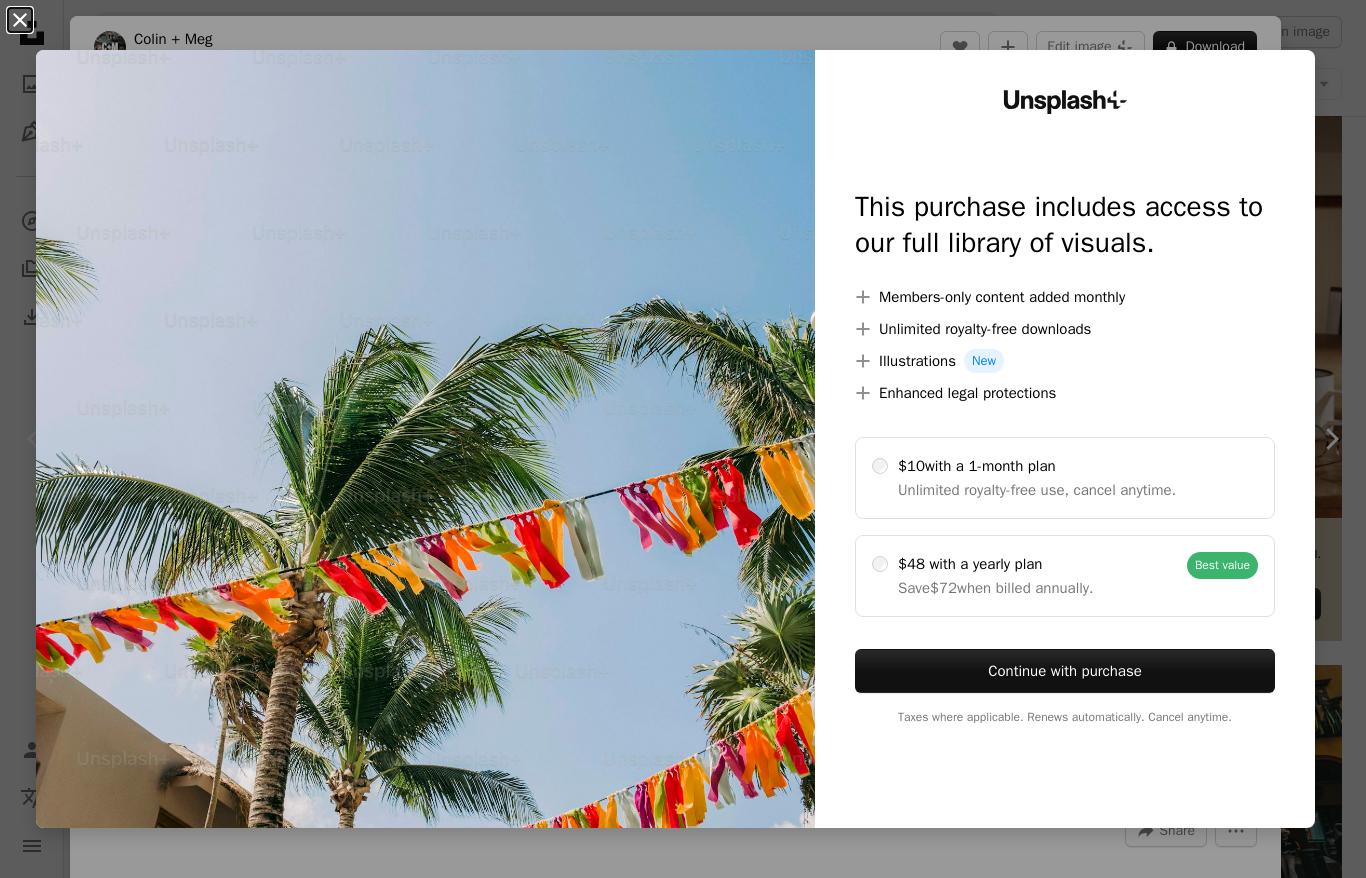 click on "An X shape" at bounding box center [20, 20] 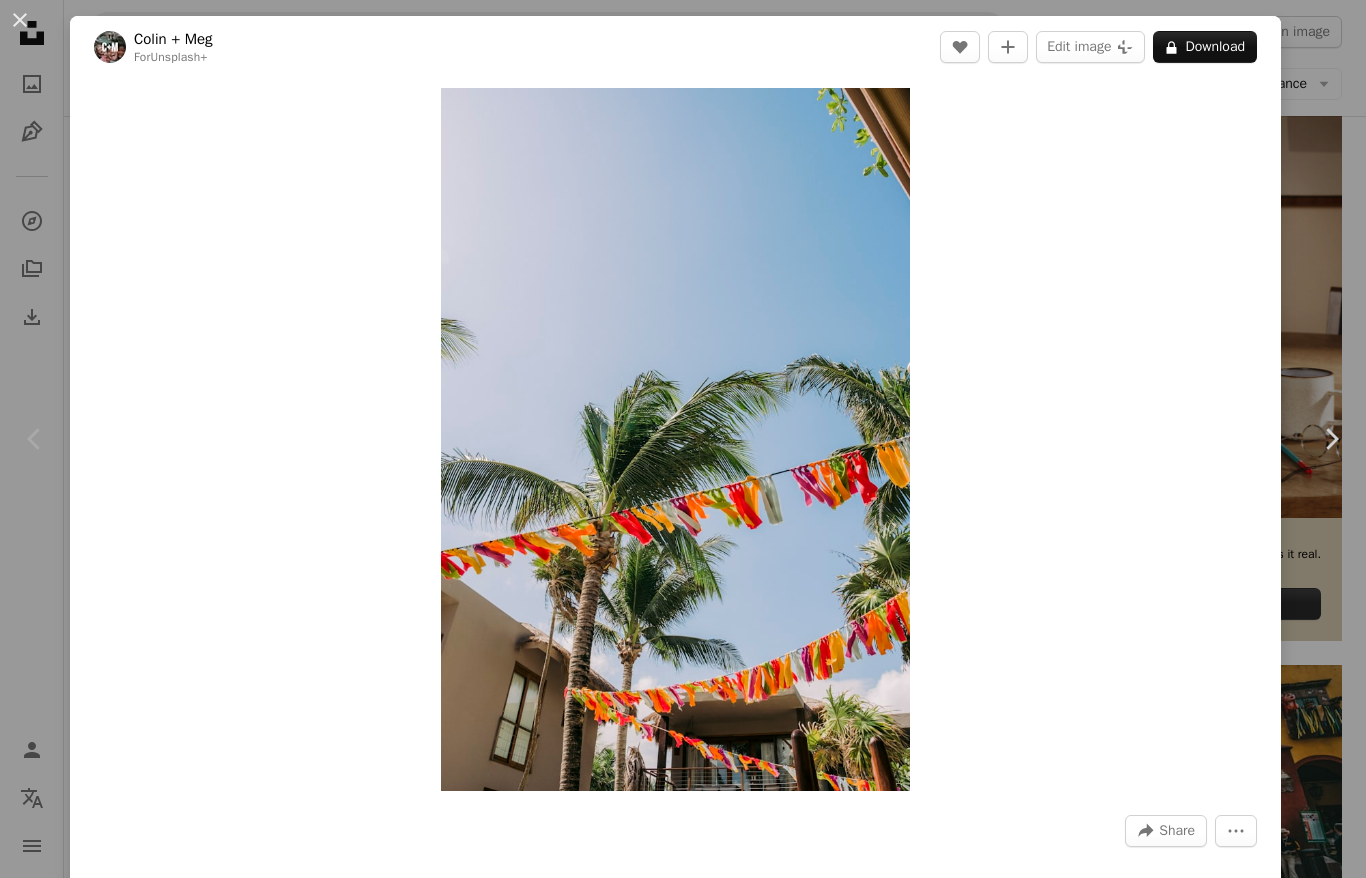 click on "Chevron left" at bounding box center (35, 439) 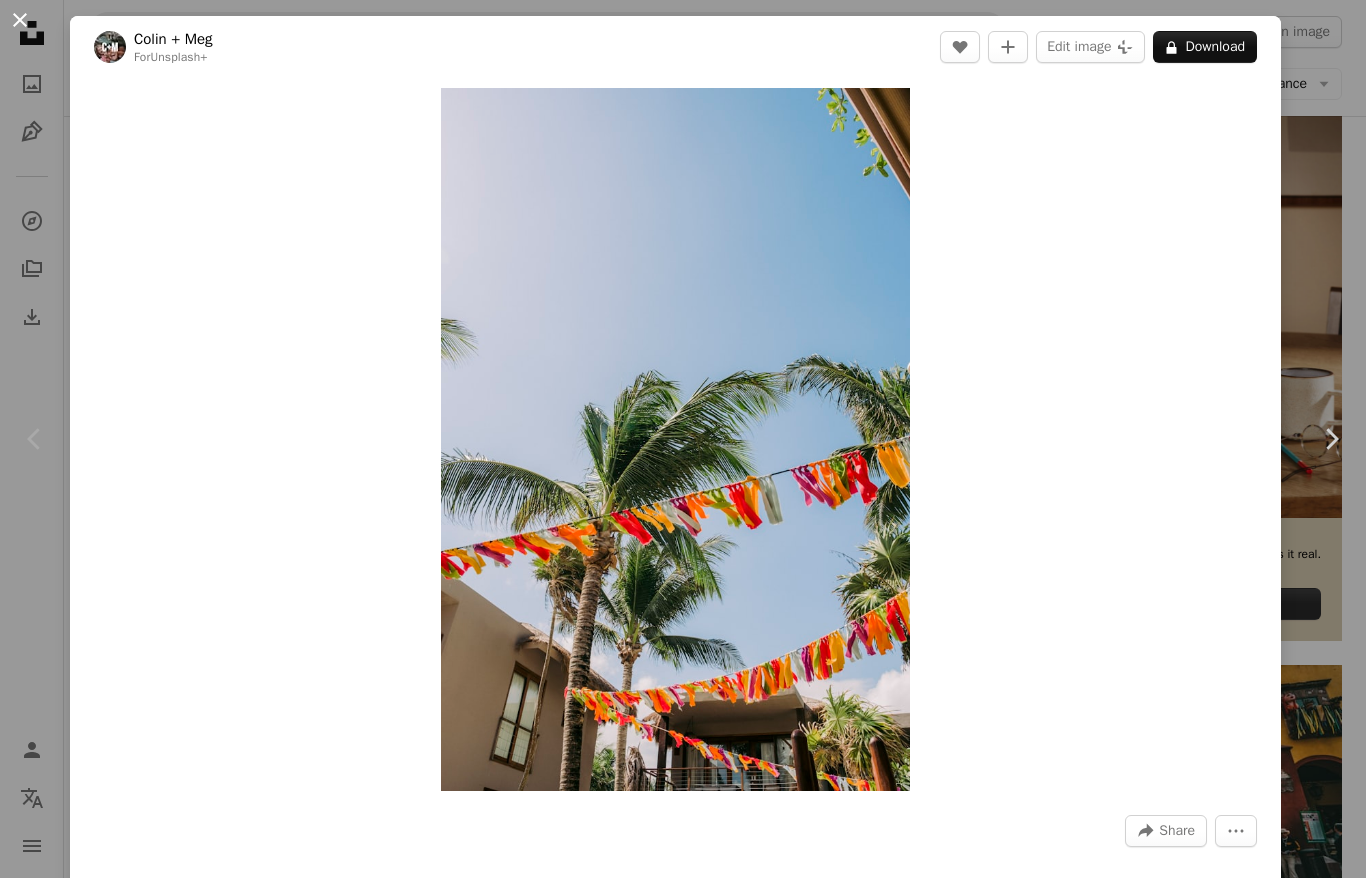 click on "An X shape" at bounding box center (20, 20) 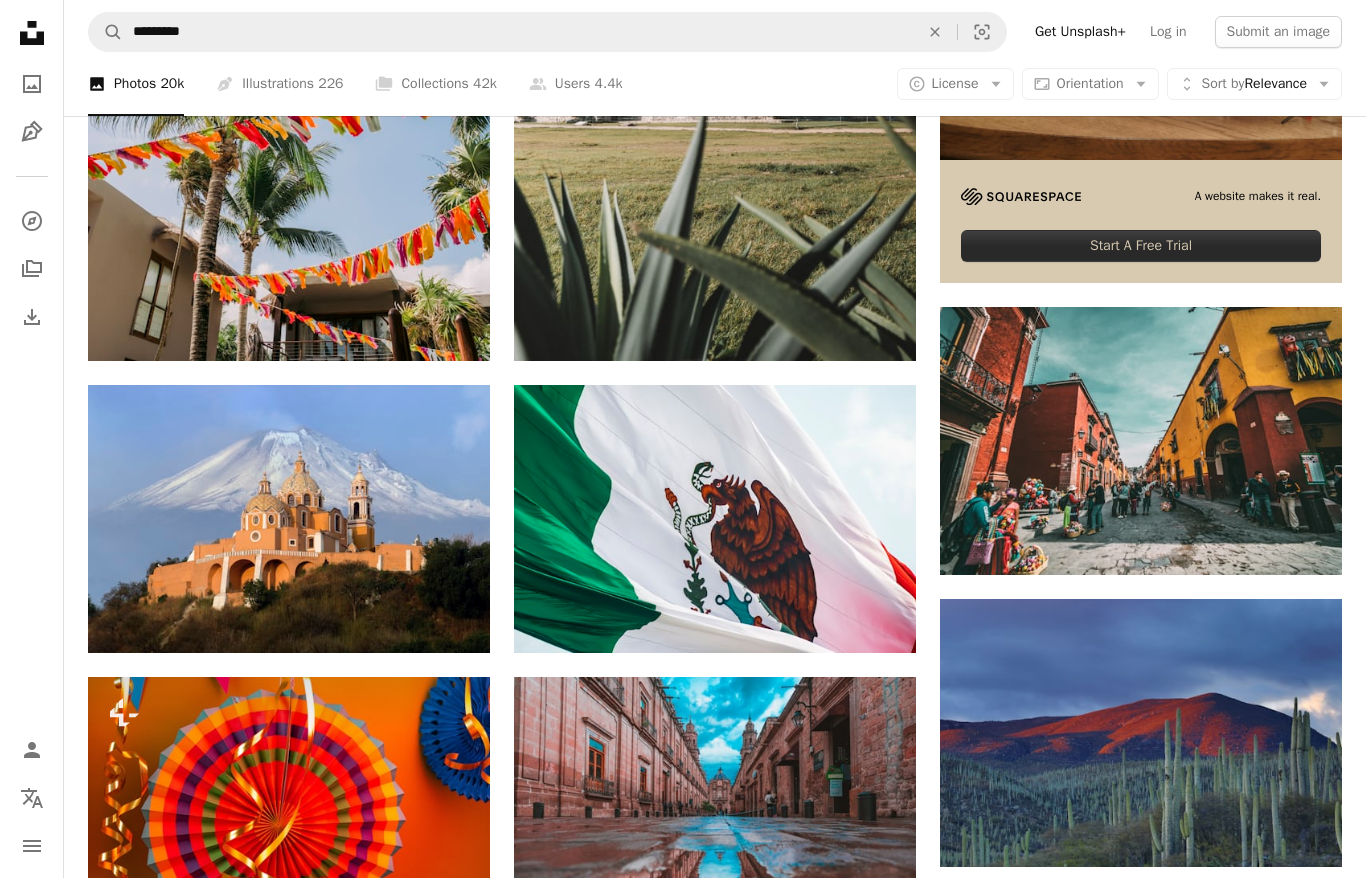 scroll, scrollTop: 0, scrollLeft: 0, axis: both 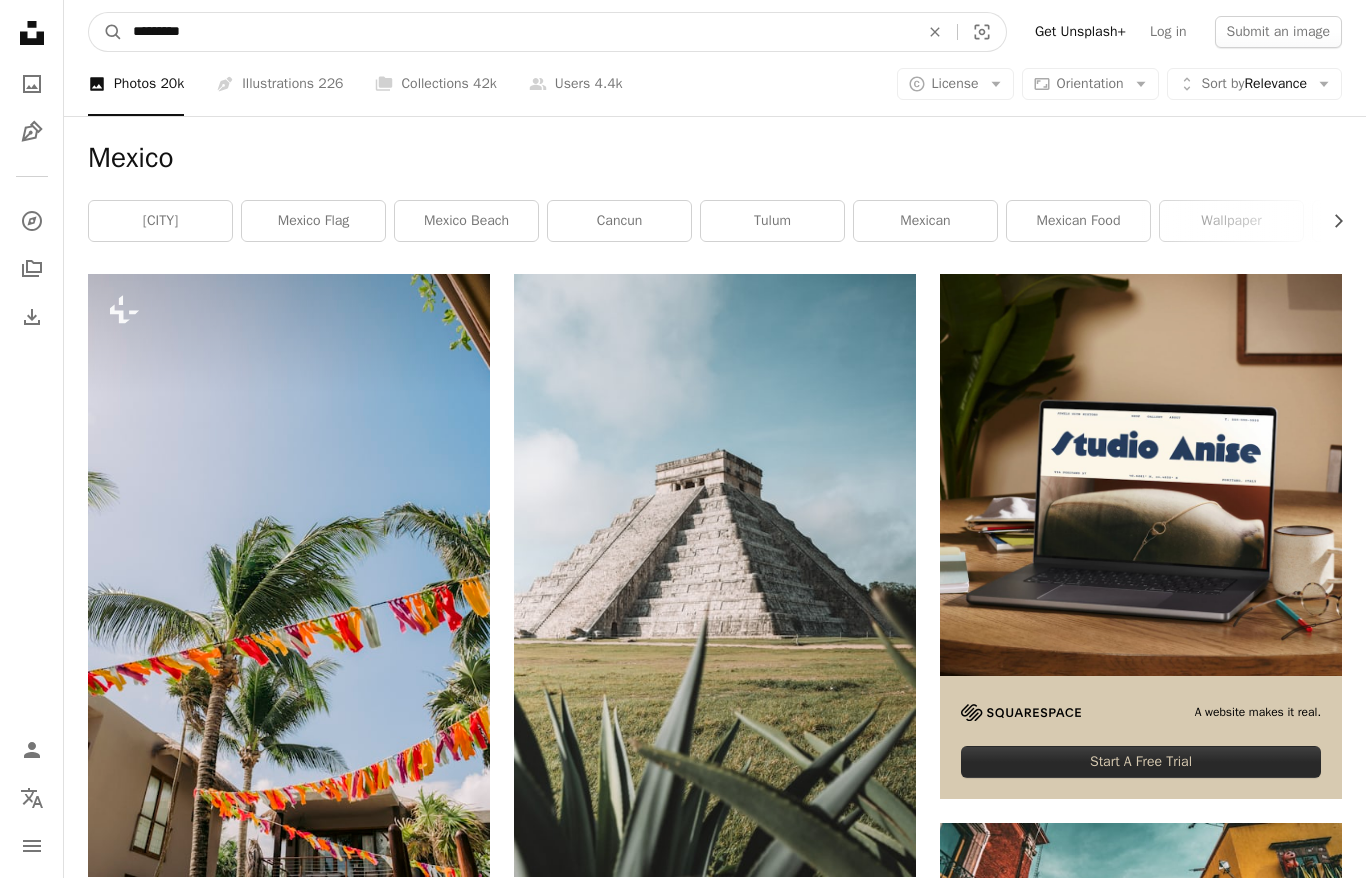 click on "*********" at bounding box center [518, 32] 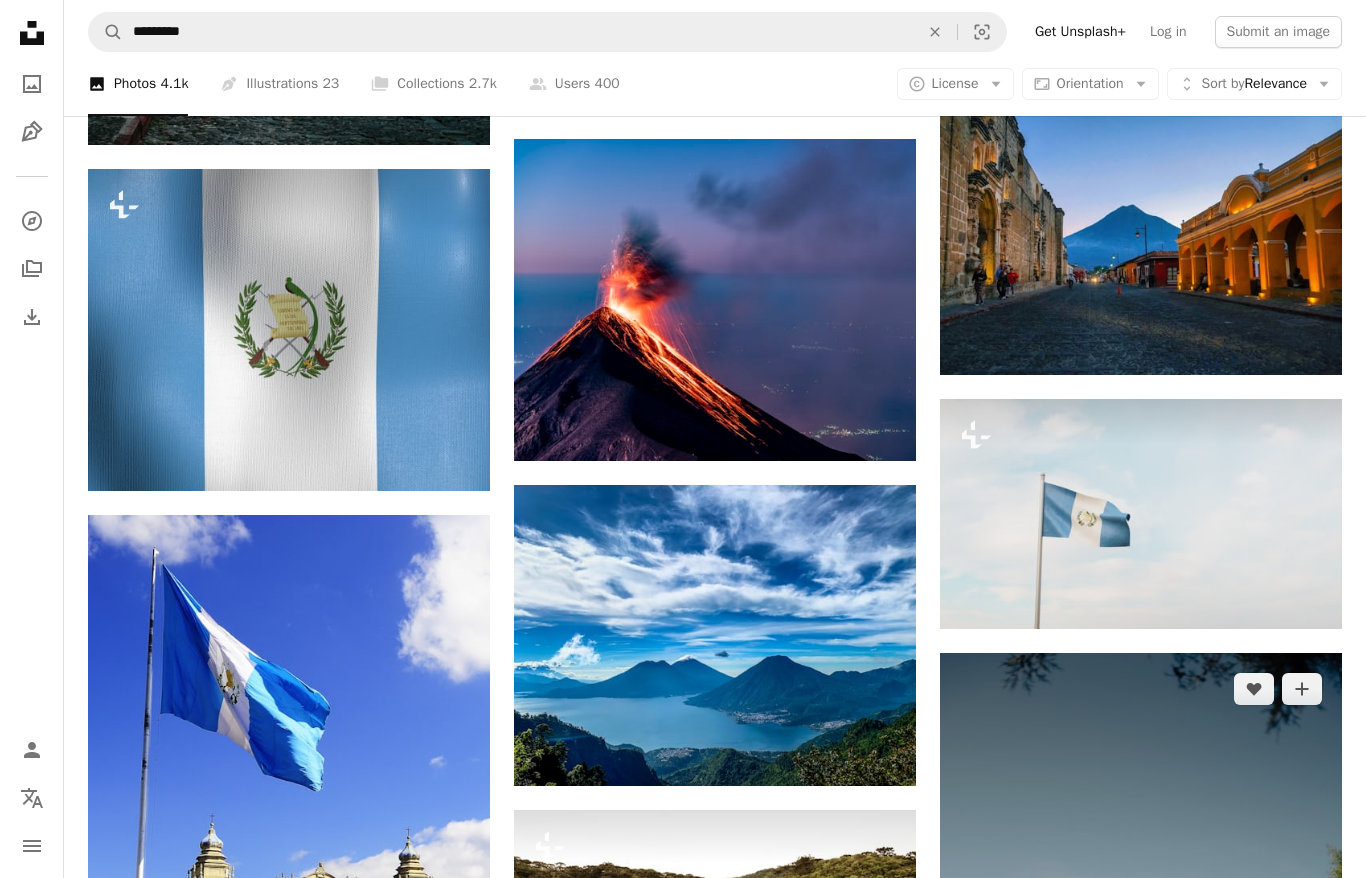 scroll, scrollTop: 1338, scrollLeft: 0, axis: vertical 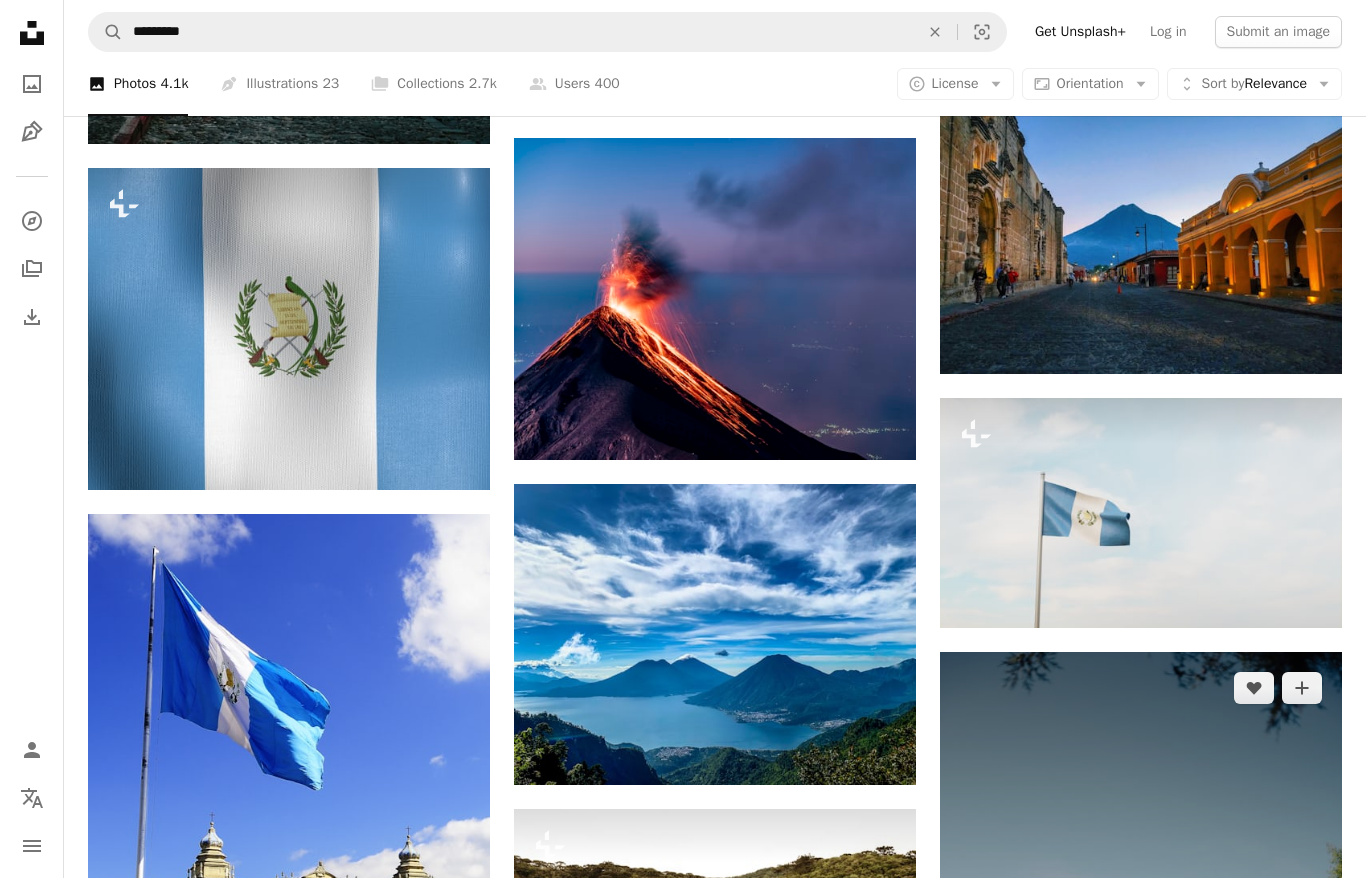 click at bounding box center (1141, 953) 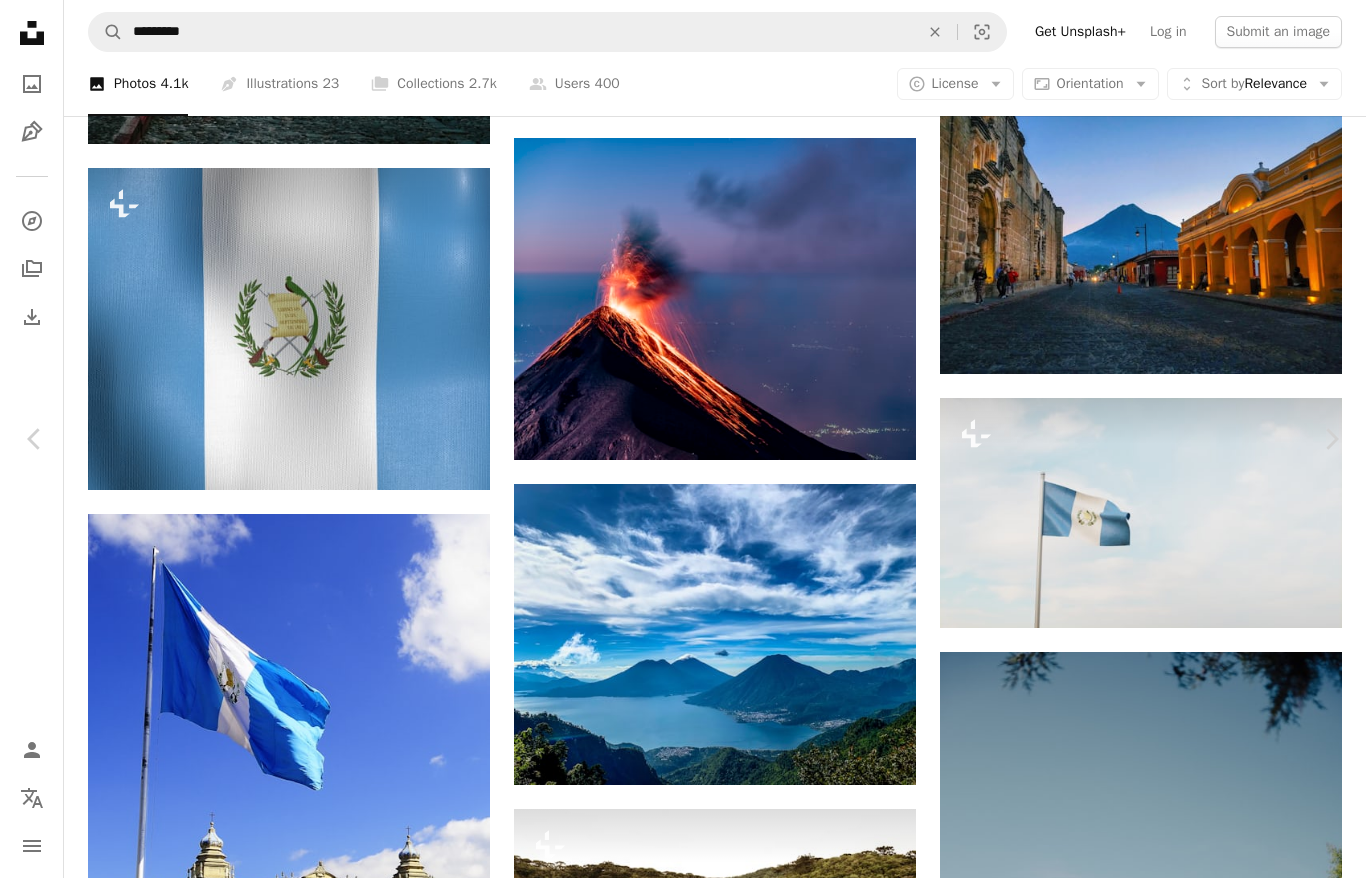 scroll, scrollTop: 389, scrollLeft: 0, axis: vertical 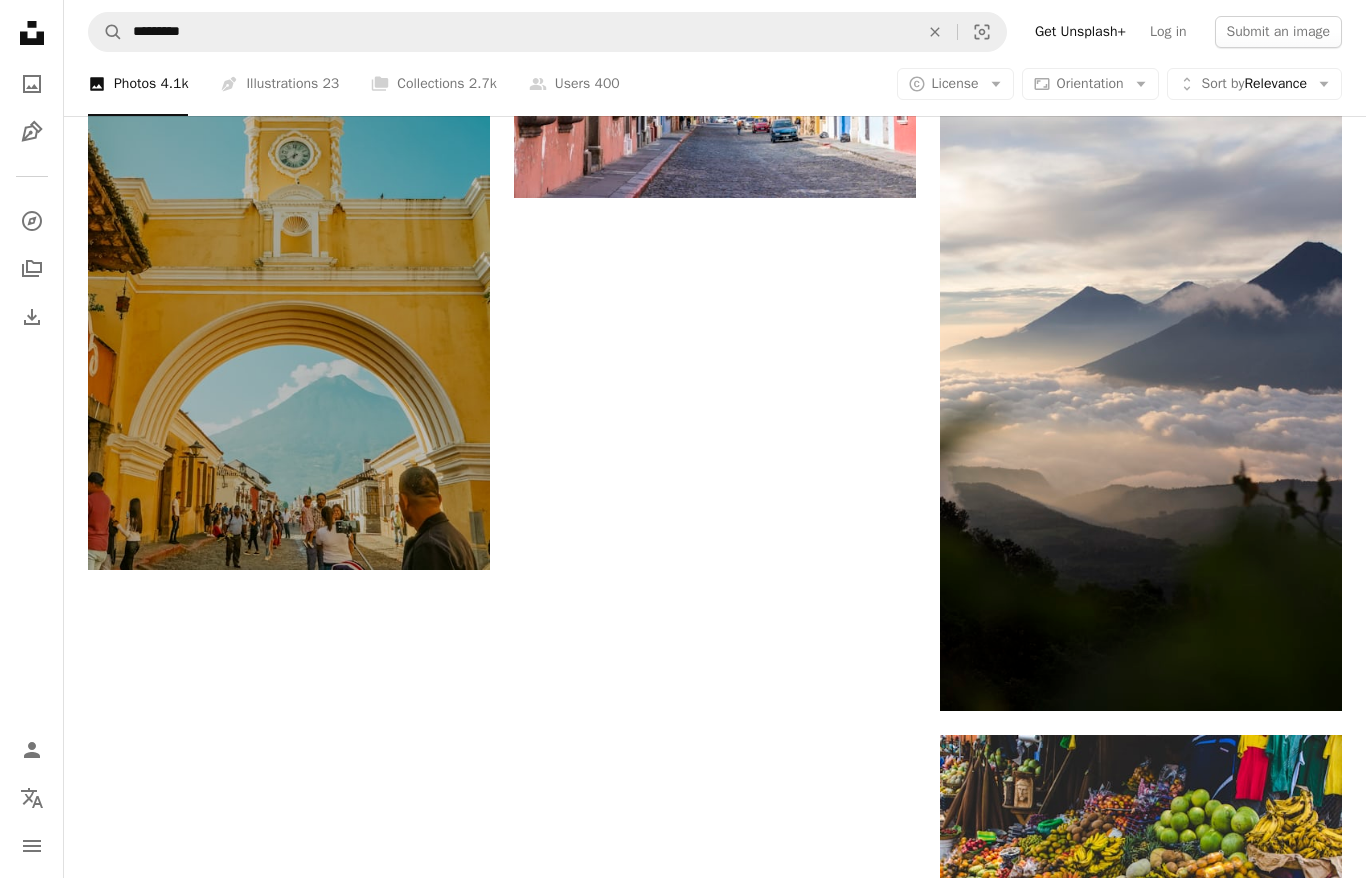 click on "Load more" at bounding box center [715, 1645] 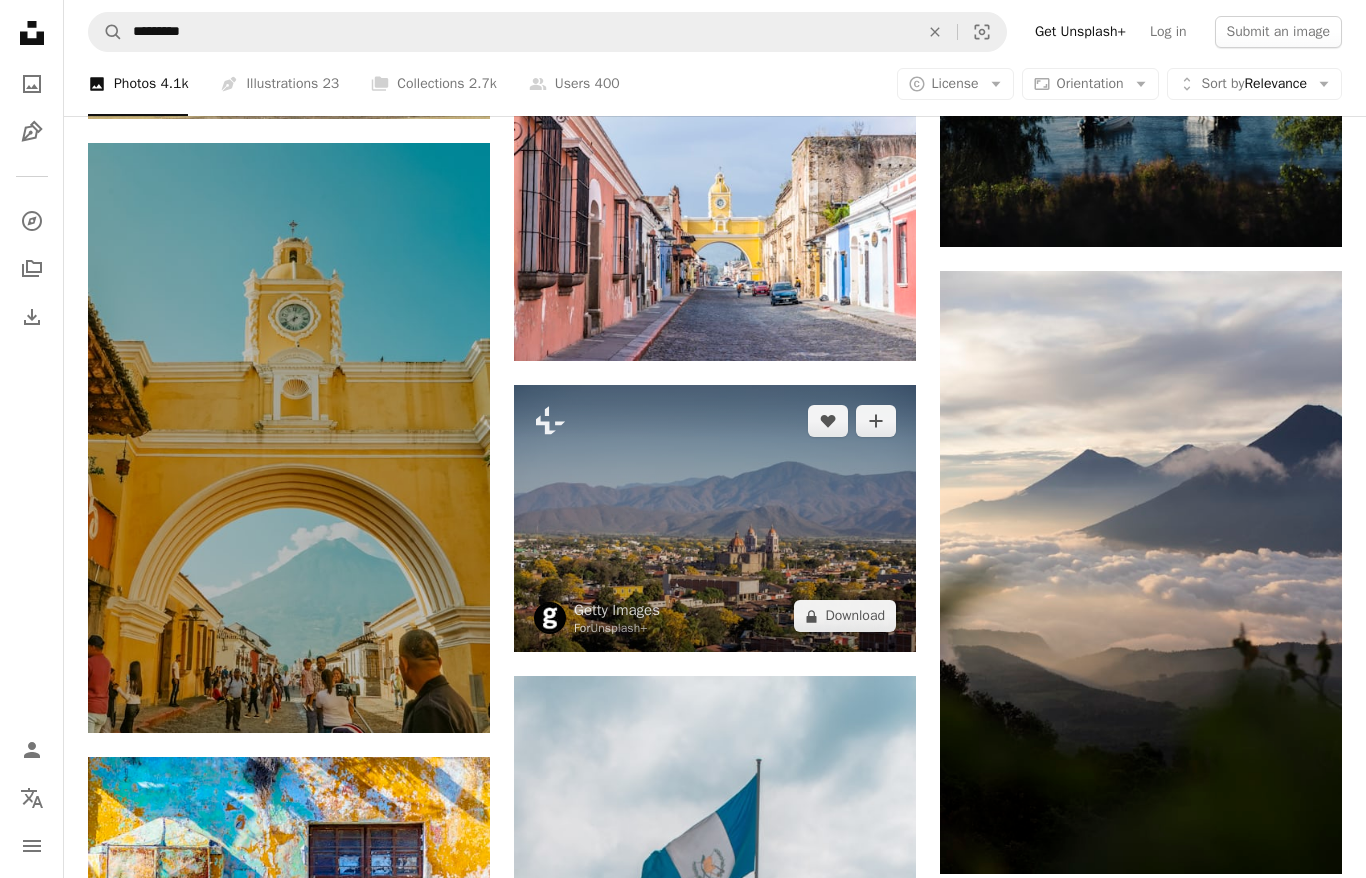 scroll, scrollTop: 2312, scrollLeft: 0, axis: vertical 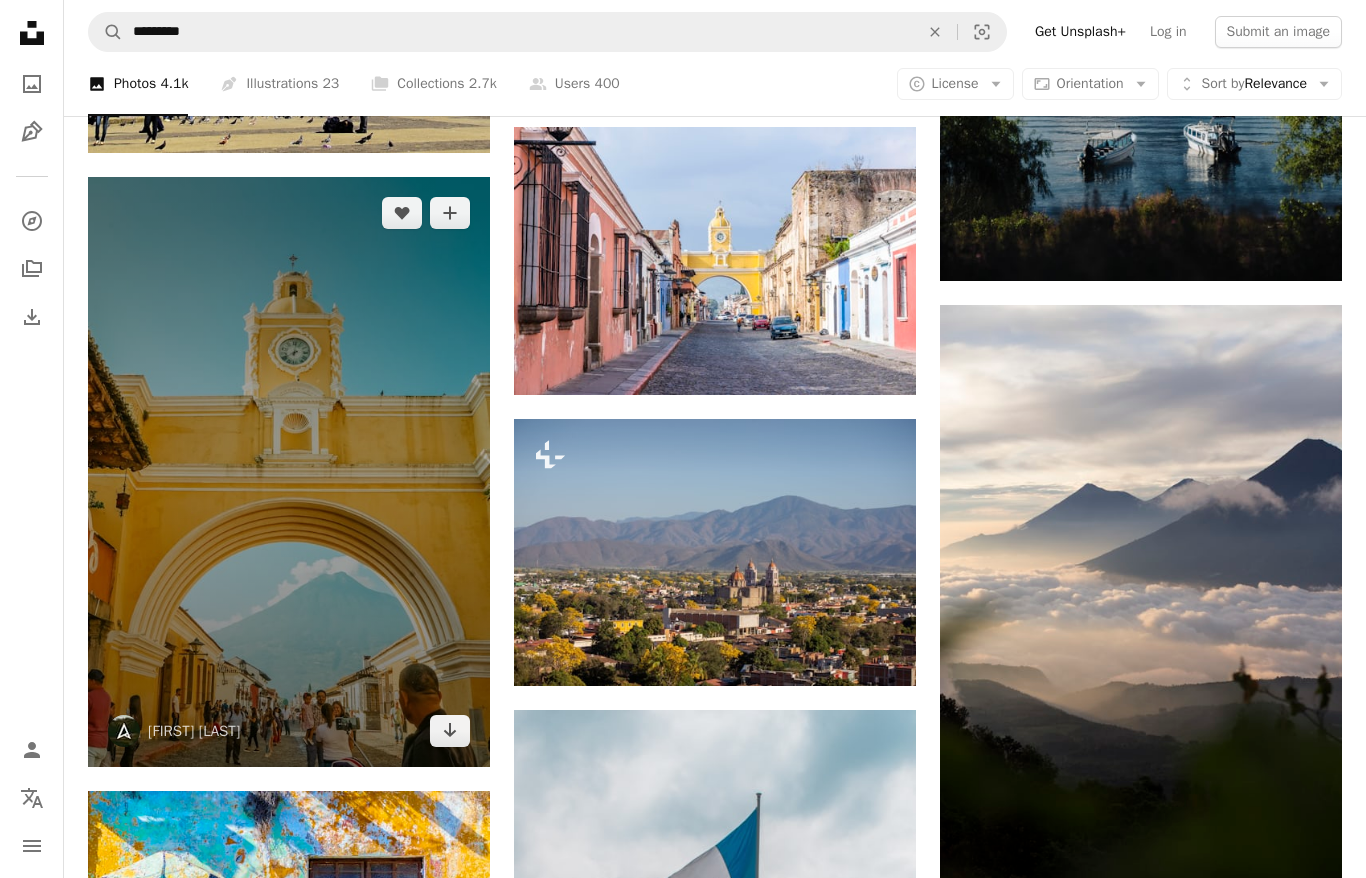 click at bounding box center (289, 471) 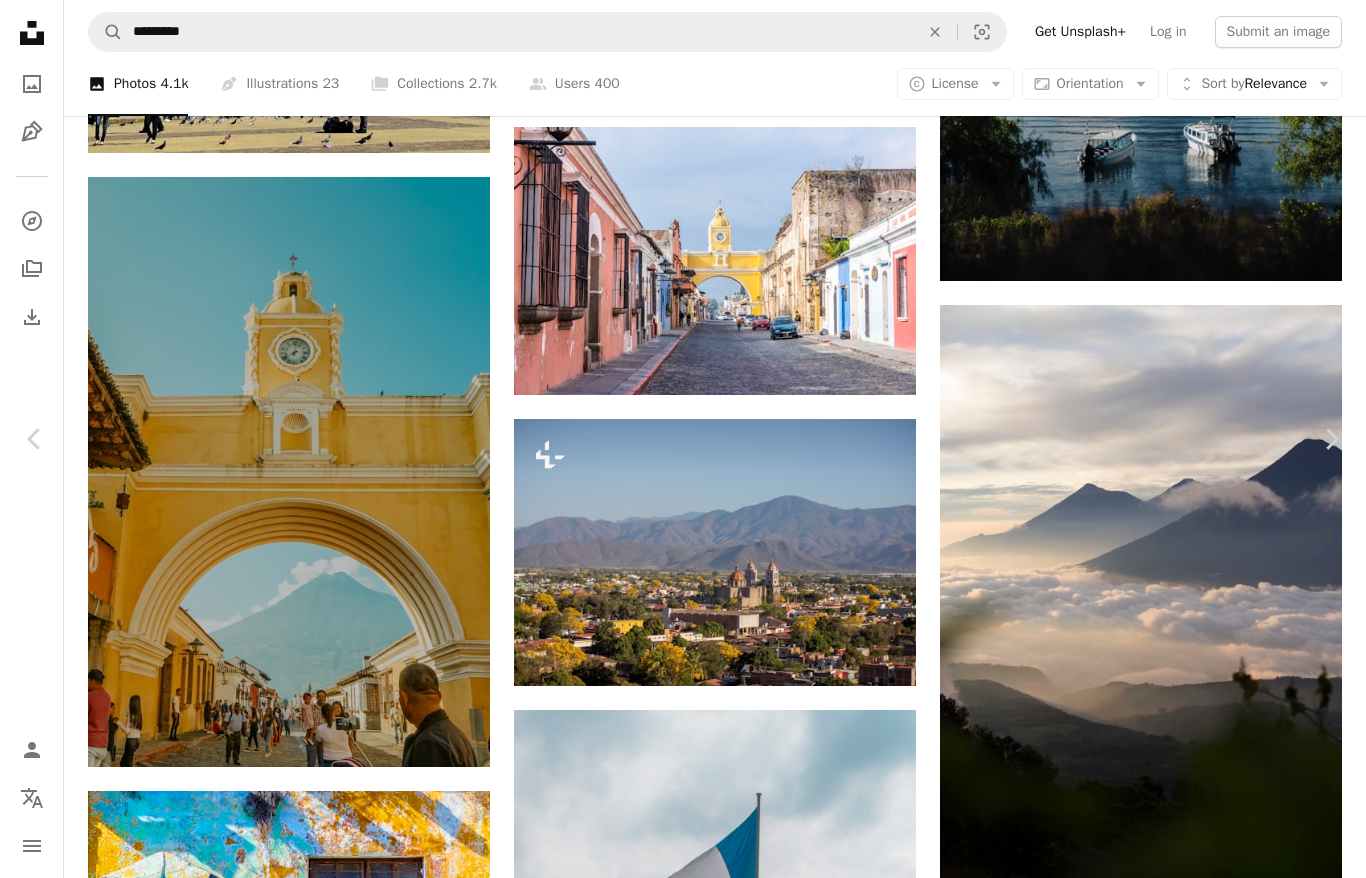 scroll, scrollTop: 237, scrollLeft: 0, axis: vertical 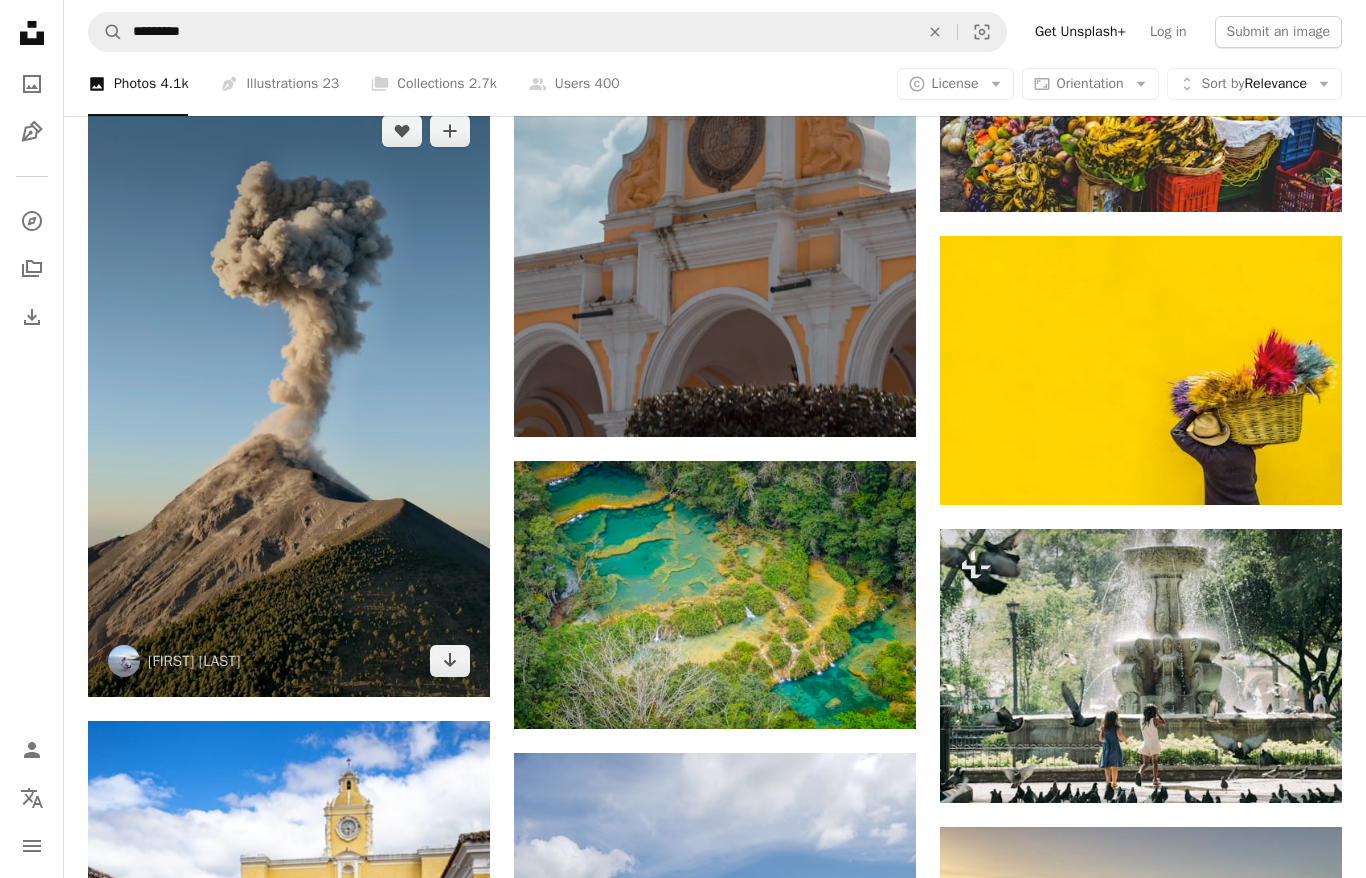 click at bounding box center (289, 396) 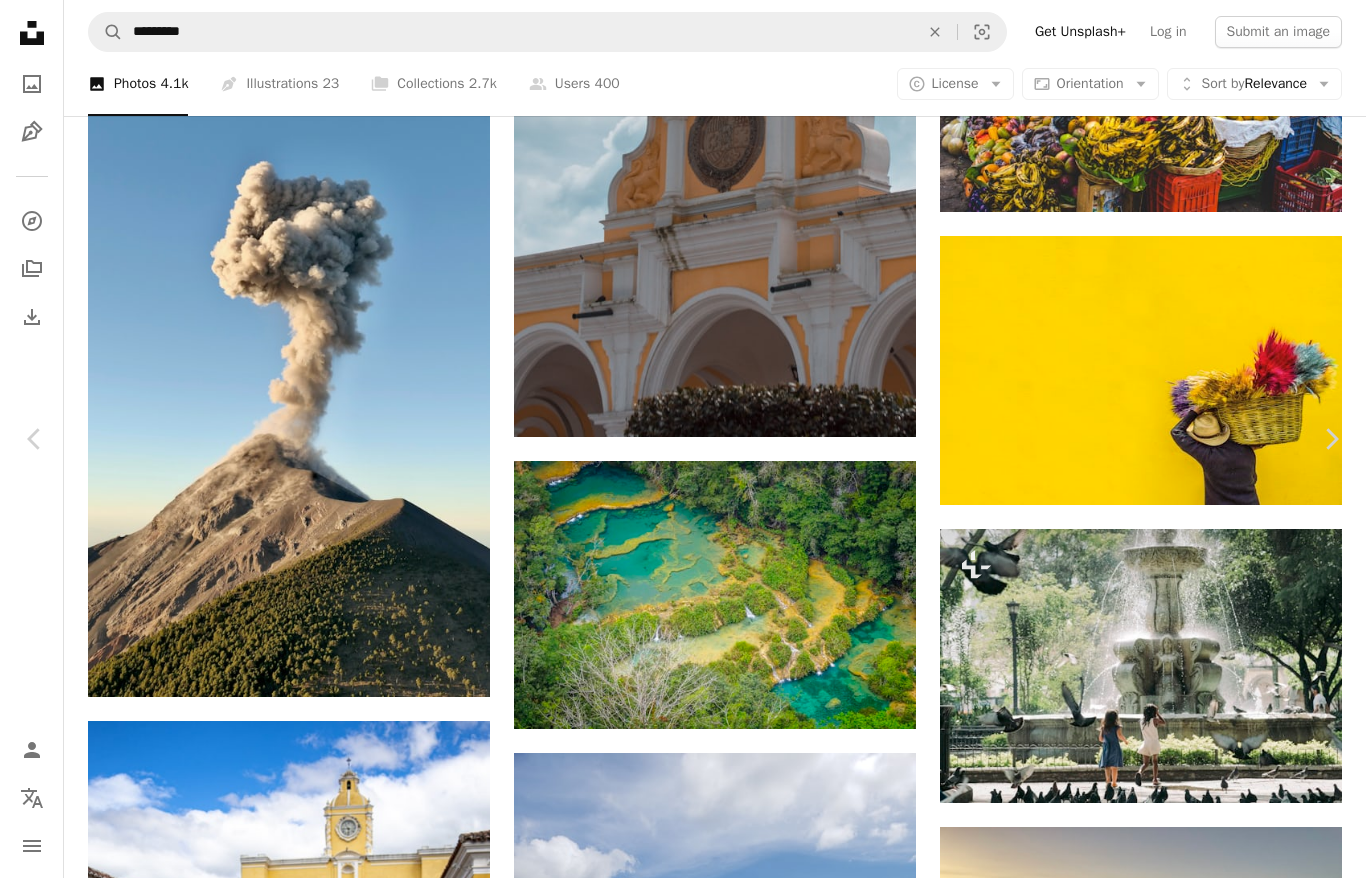 scroll, scrollTop: 0, scrollLeft: 0, axis: both 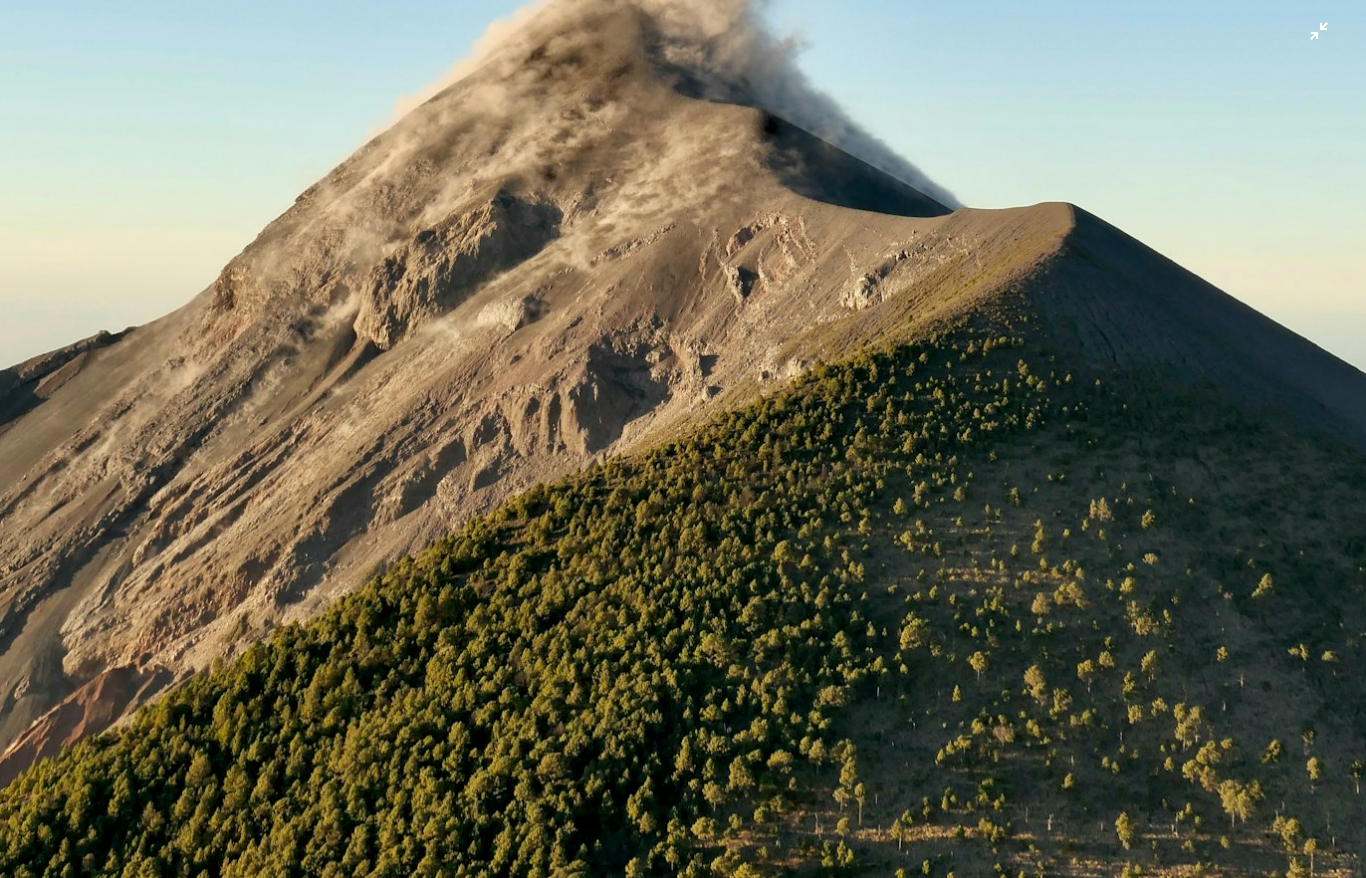 click at bounding box center (683, -146) 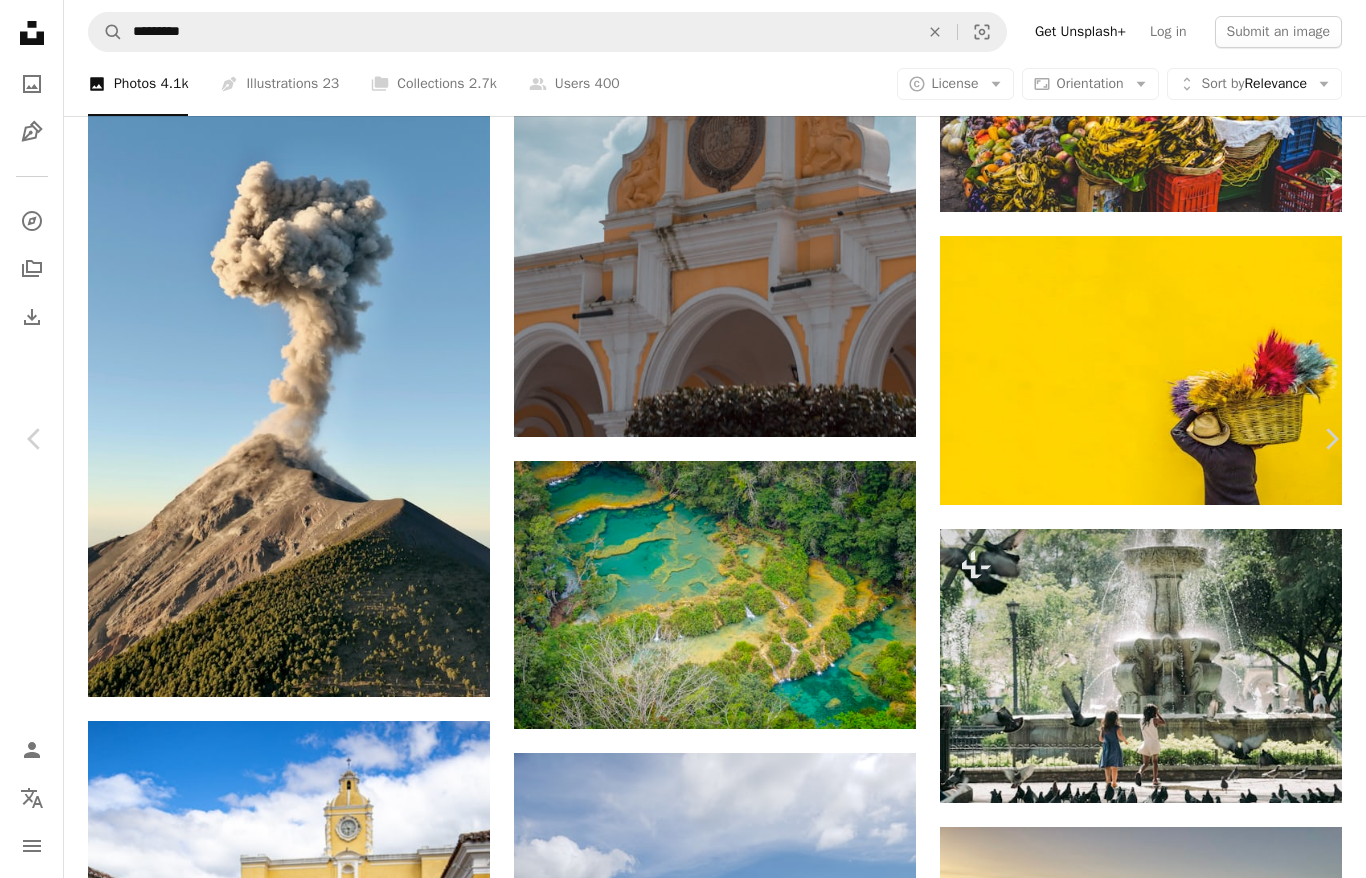 click on "An X shape" at bounding box center (20, 20) 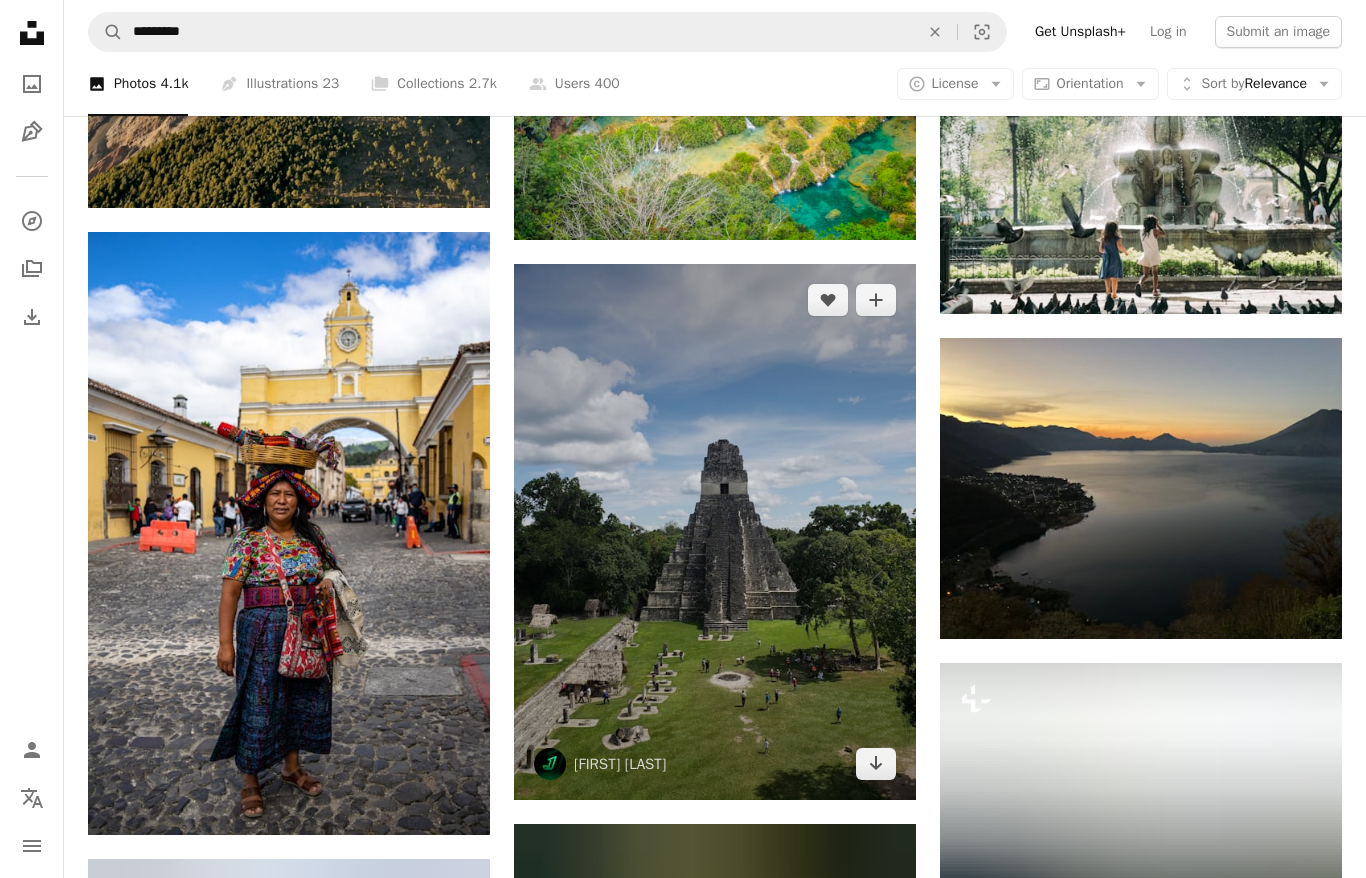 scroll, scrollTop: 3790, scrollLeft: 0, axis: vertical 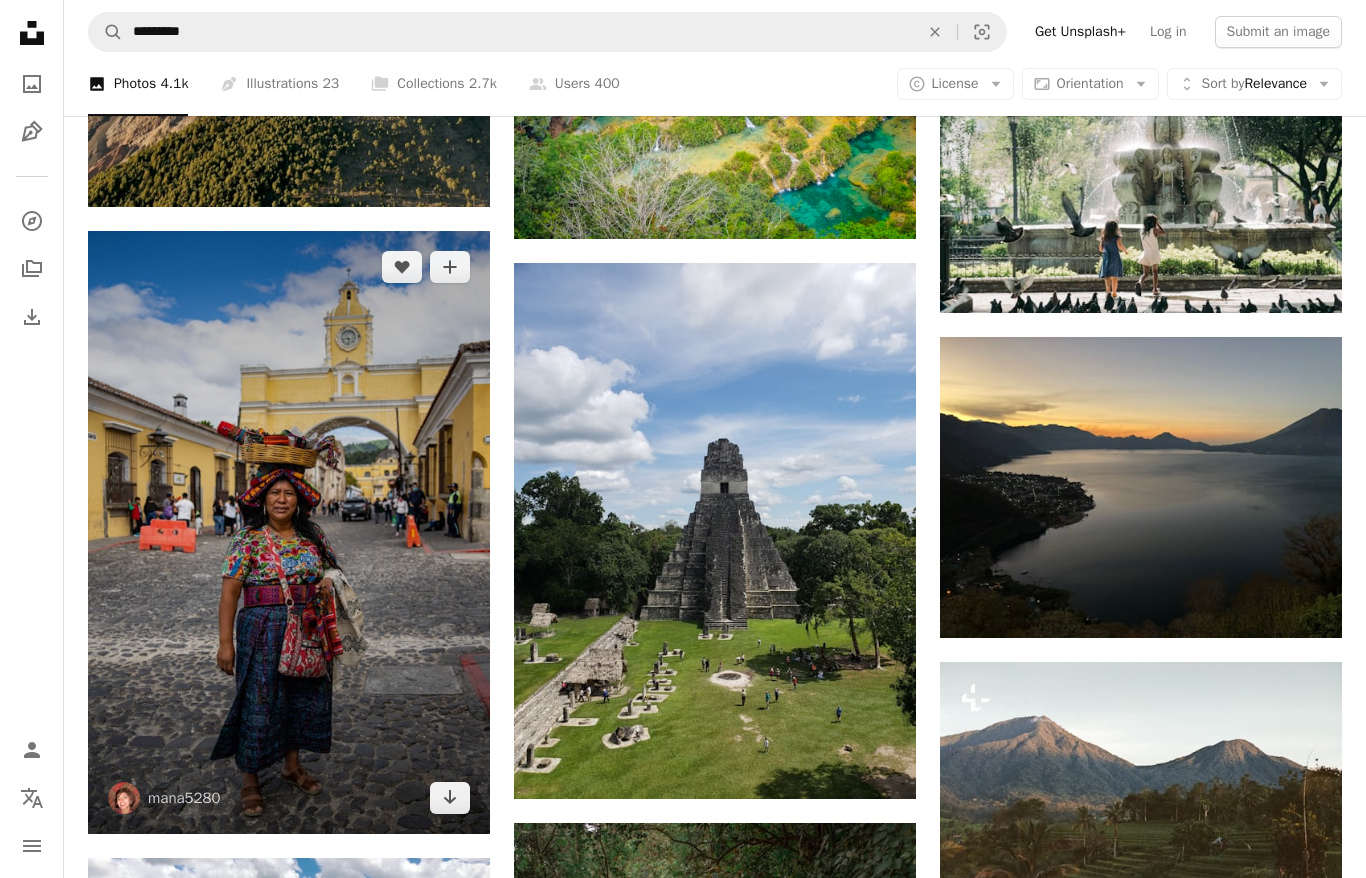 click at bounding box center (289, 532) 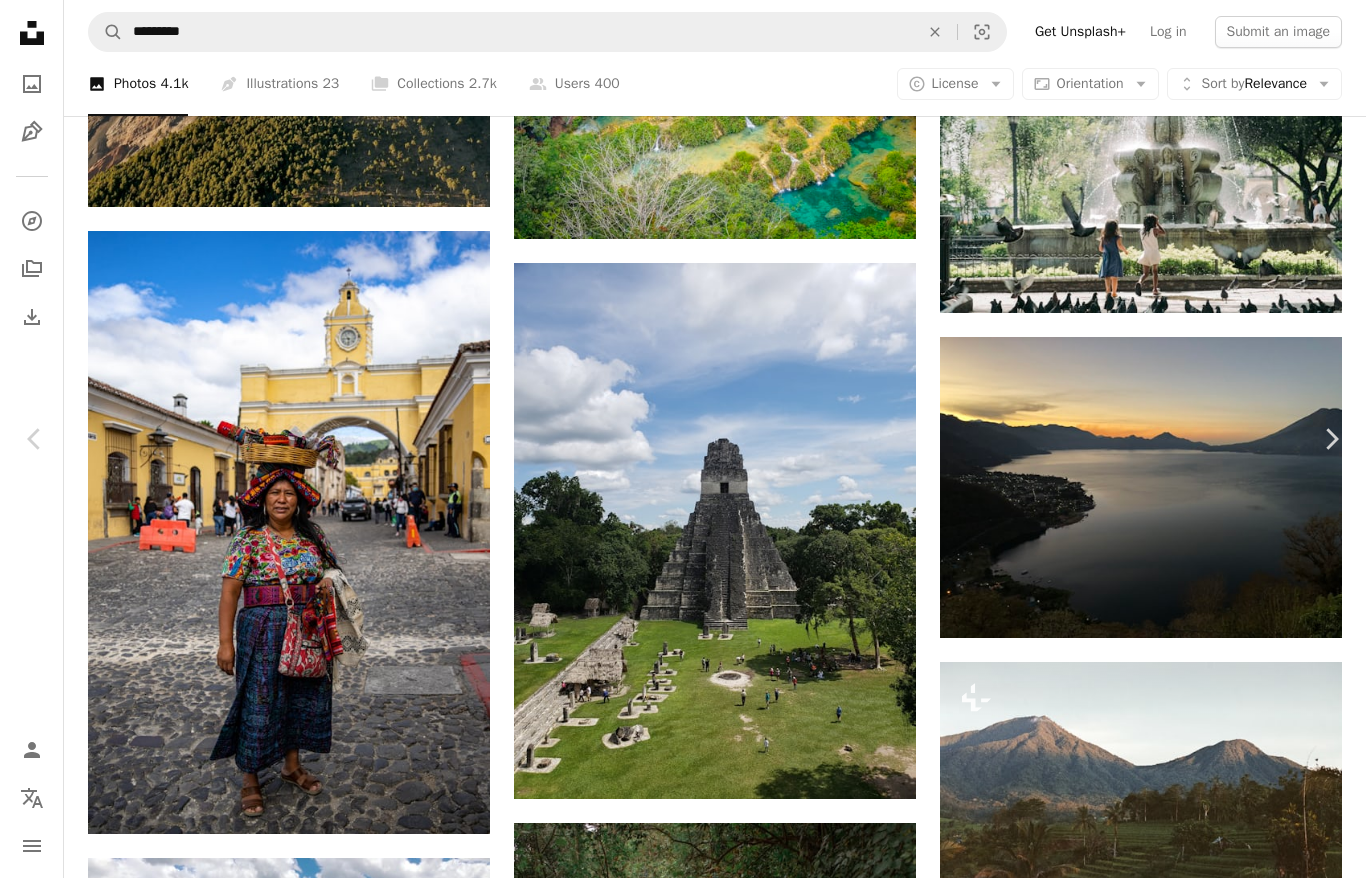 scroll, scrollTop: 0, scrollLeft: 0, axis: both 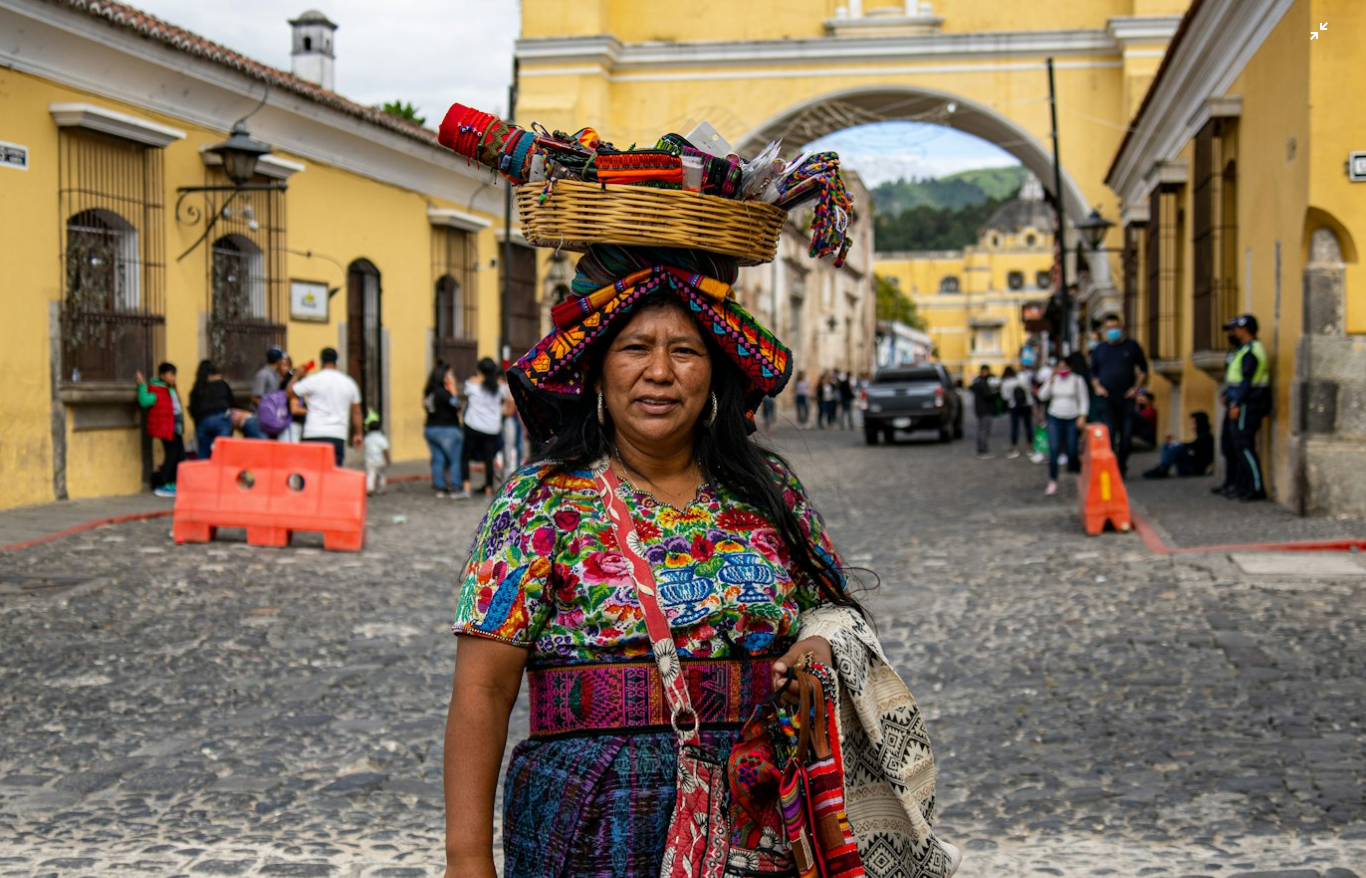 click at bounding box center [683, 483] 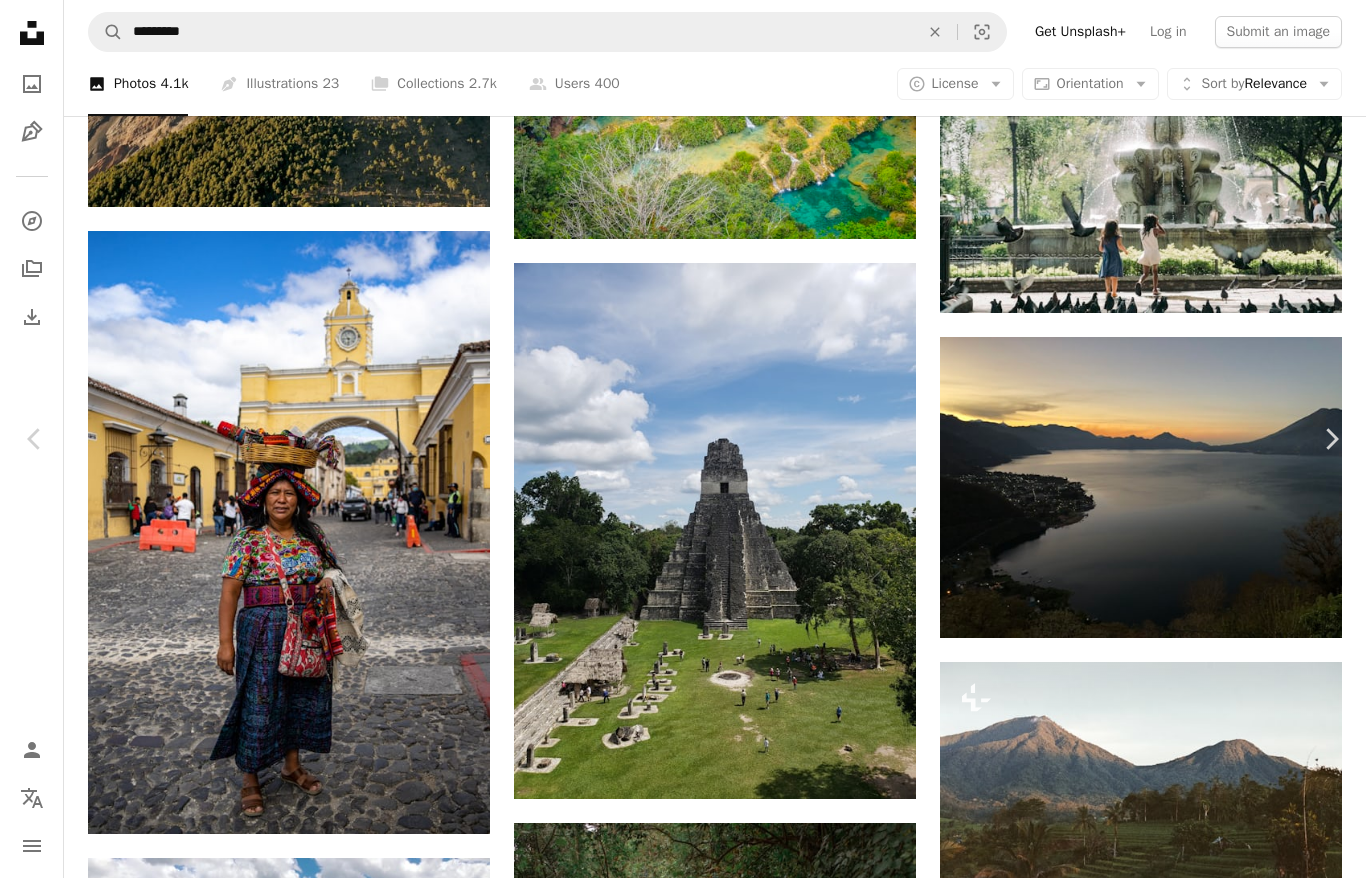 scroll, scrollTop: 0, scrollLeft: 0, axis: both 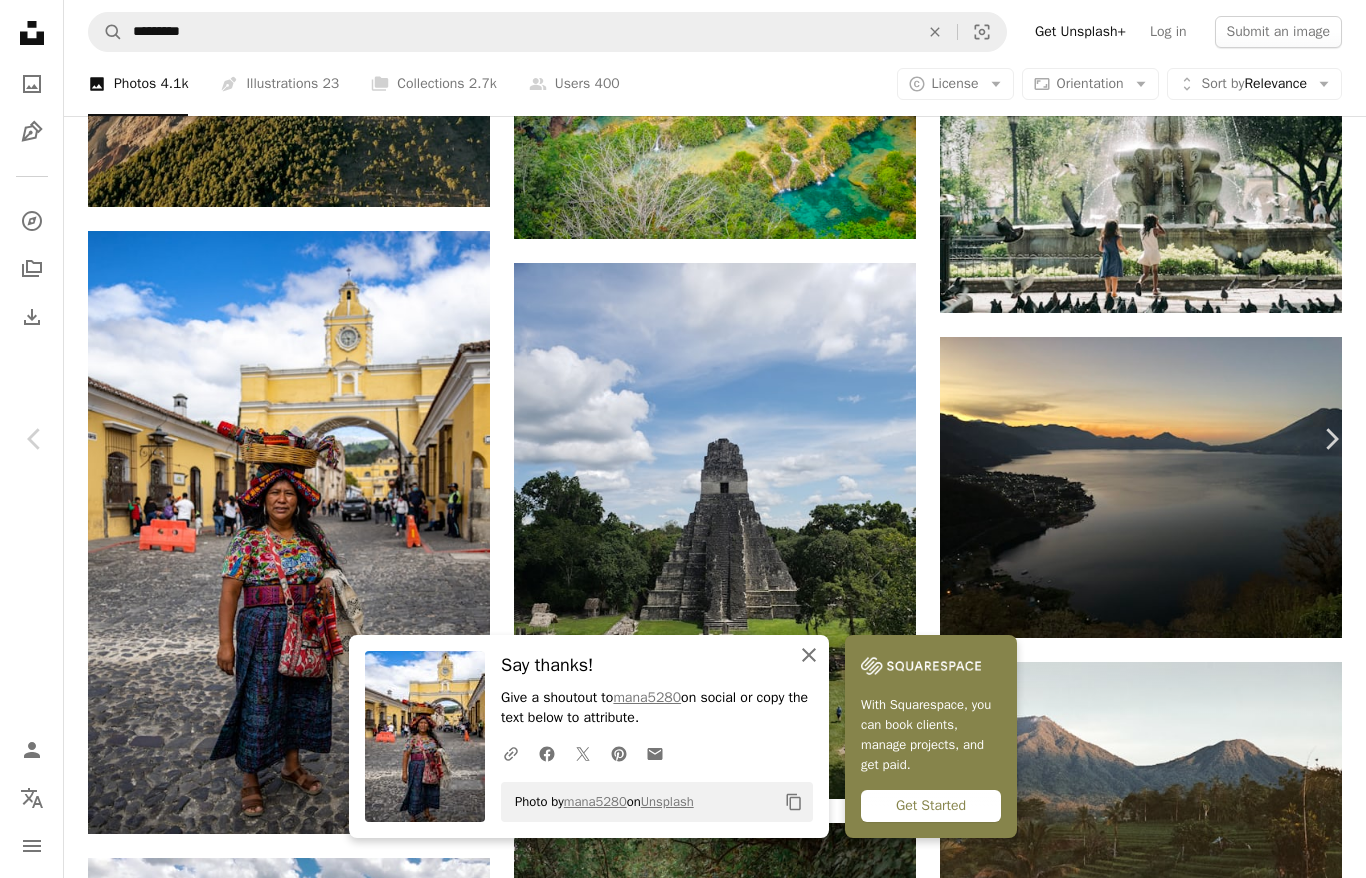 click on "An X shape" 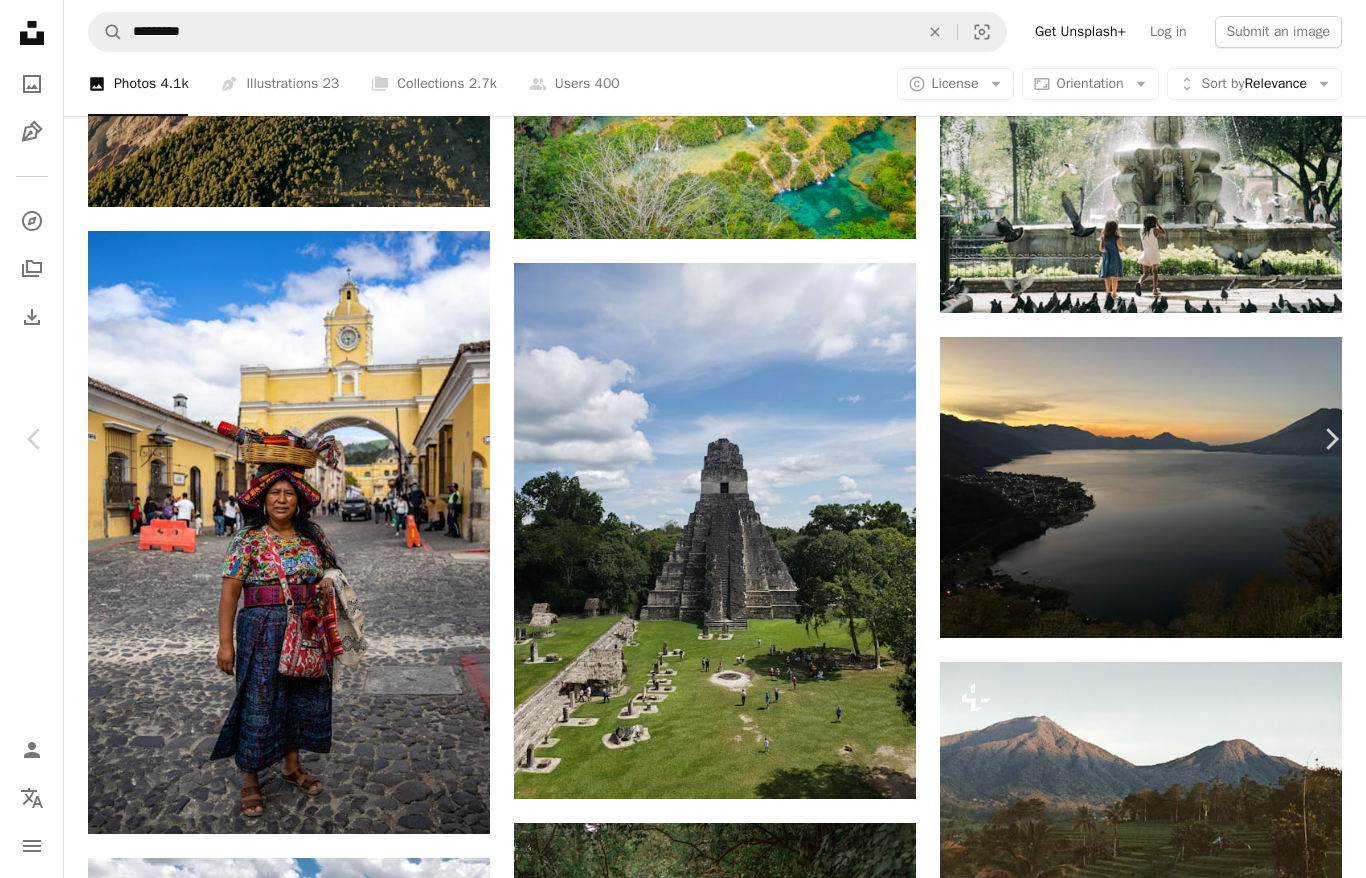 scroll, scrollTop: 3045, scrollLeft: 0, axis: vertical 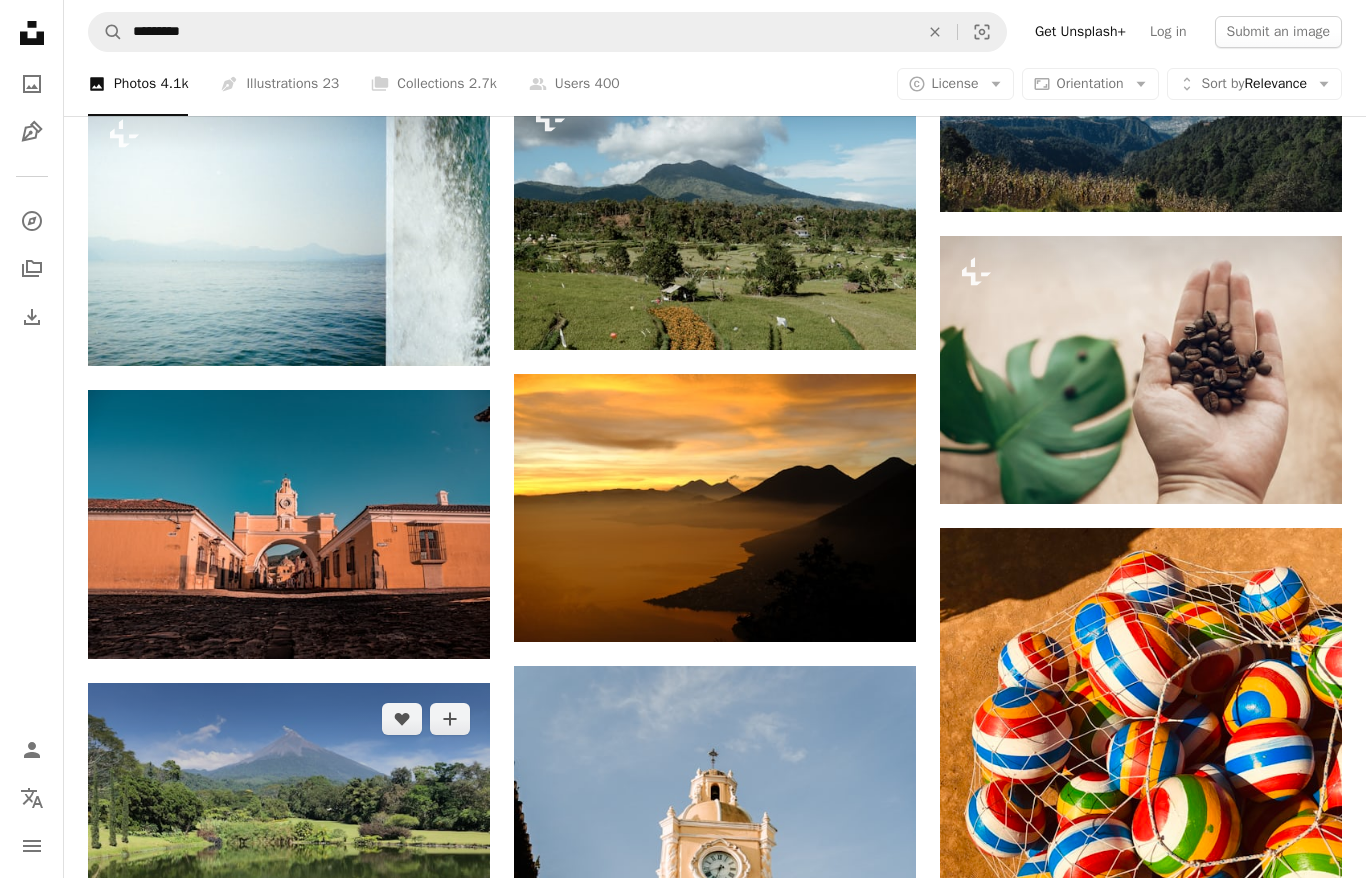 click at bounding box center [289, 834] 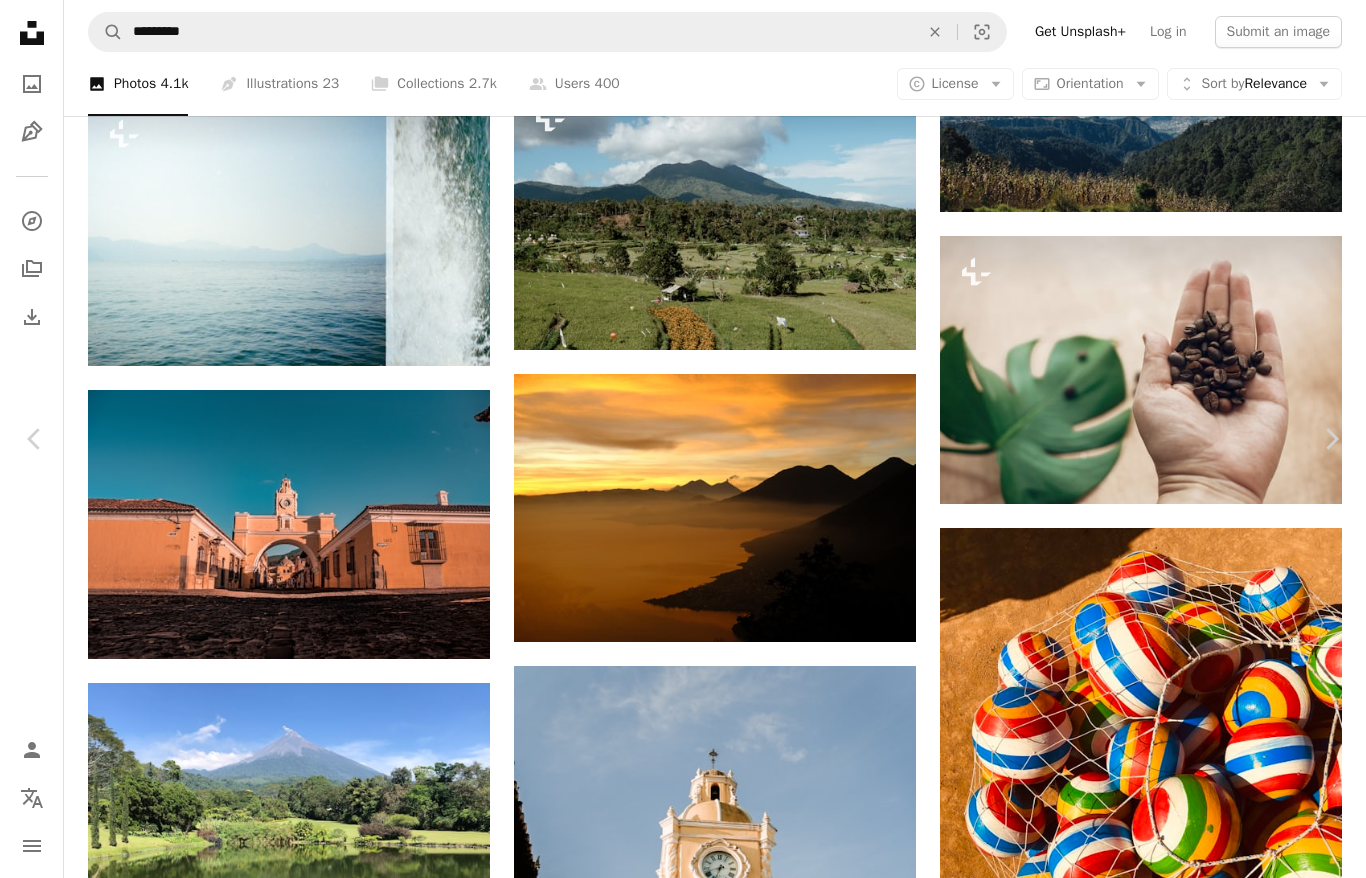 scroll, scrollTop: 0, scrollLeft: 0, axis: both 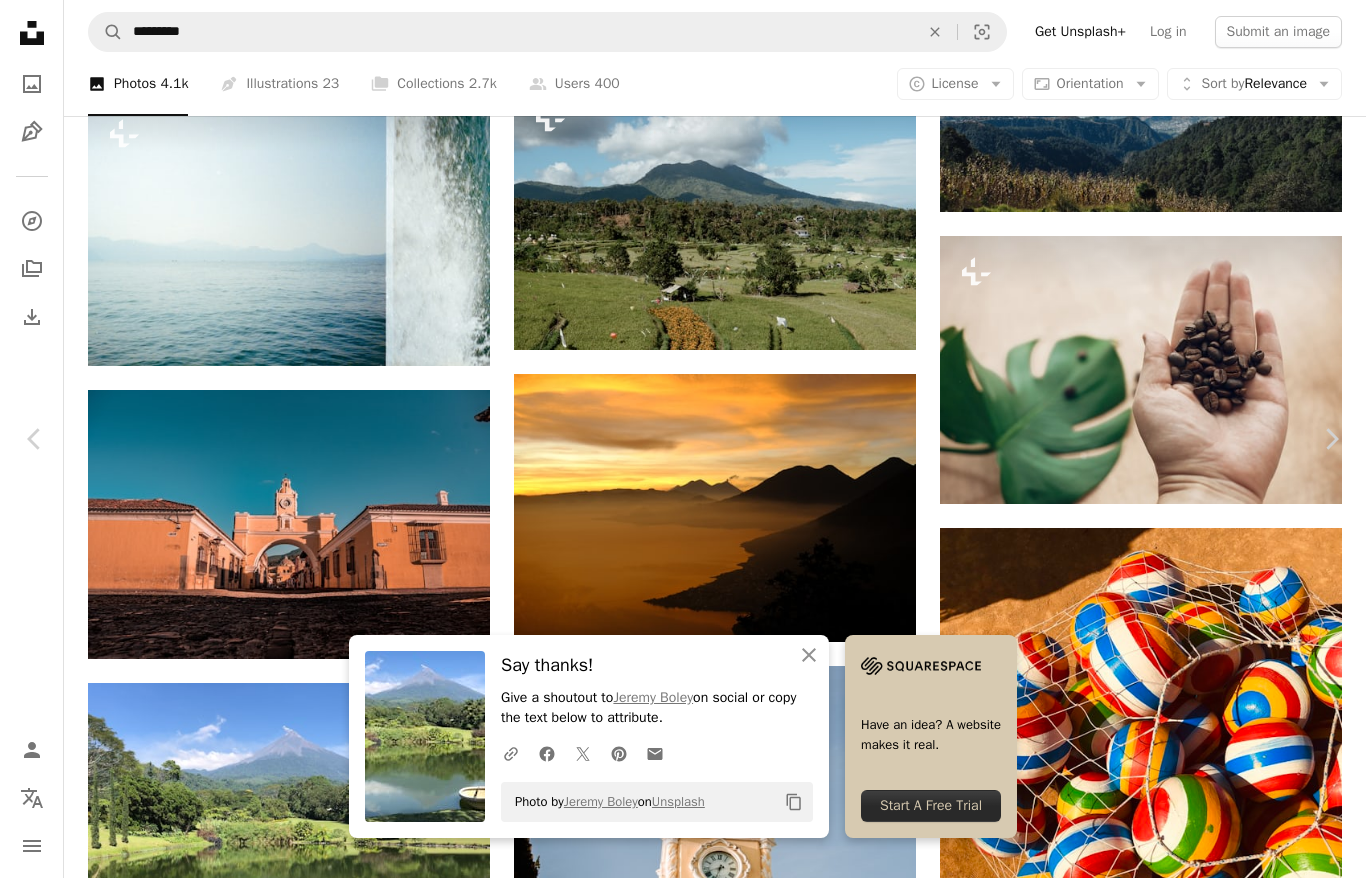 click on "An X shape" at bounding box center [20, 20] 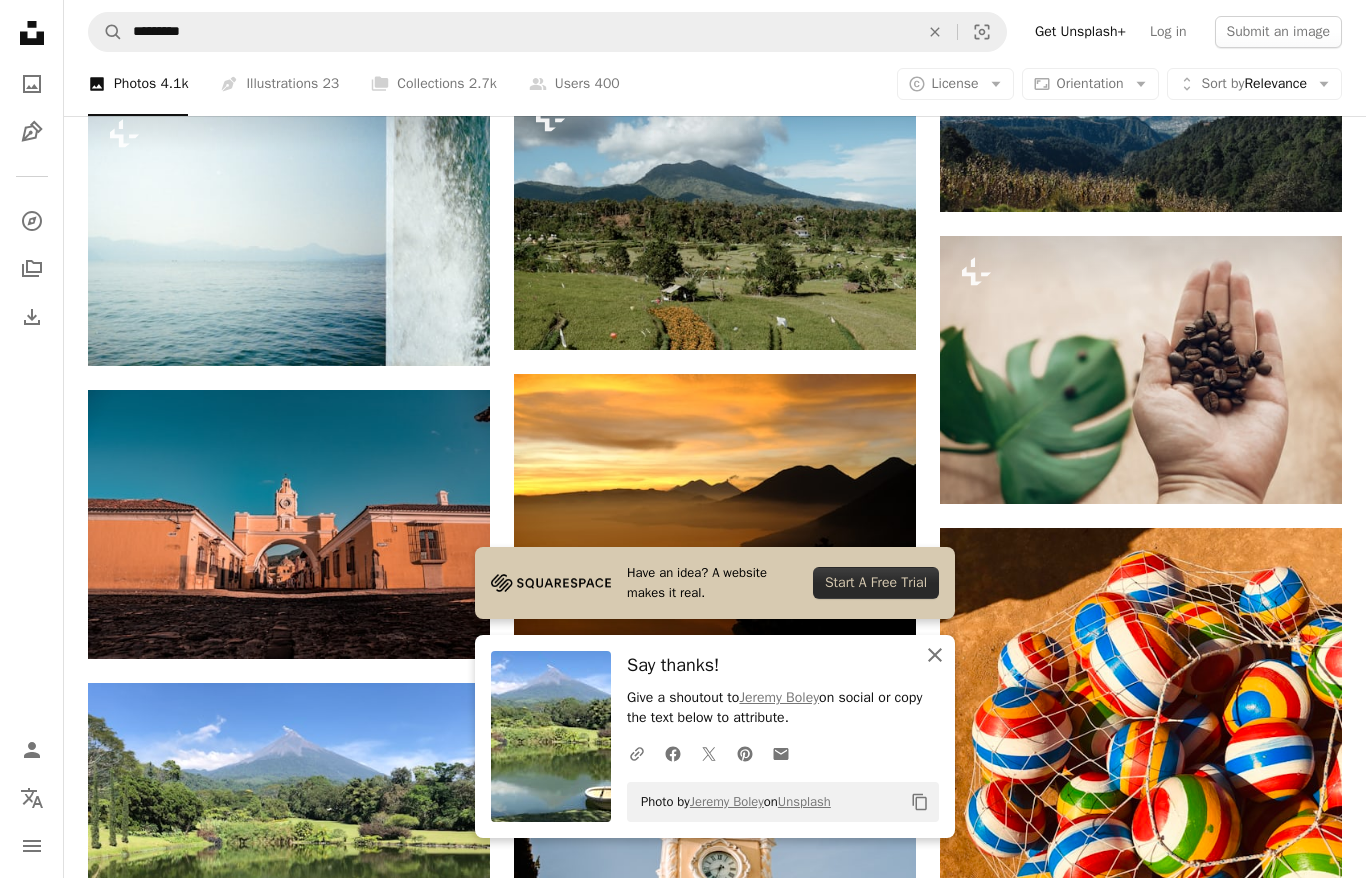 click on "An X shape" 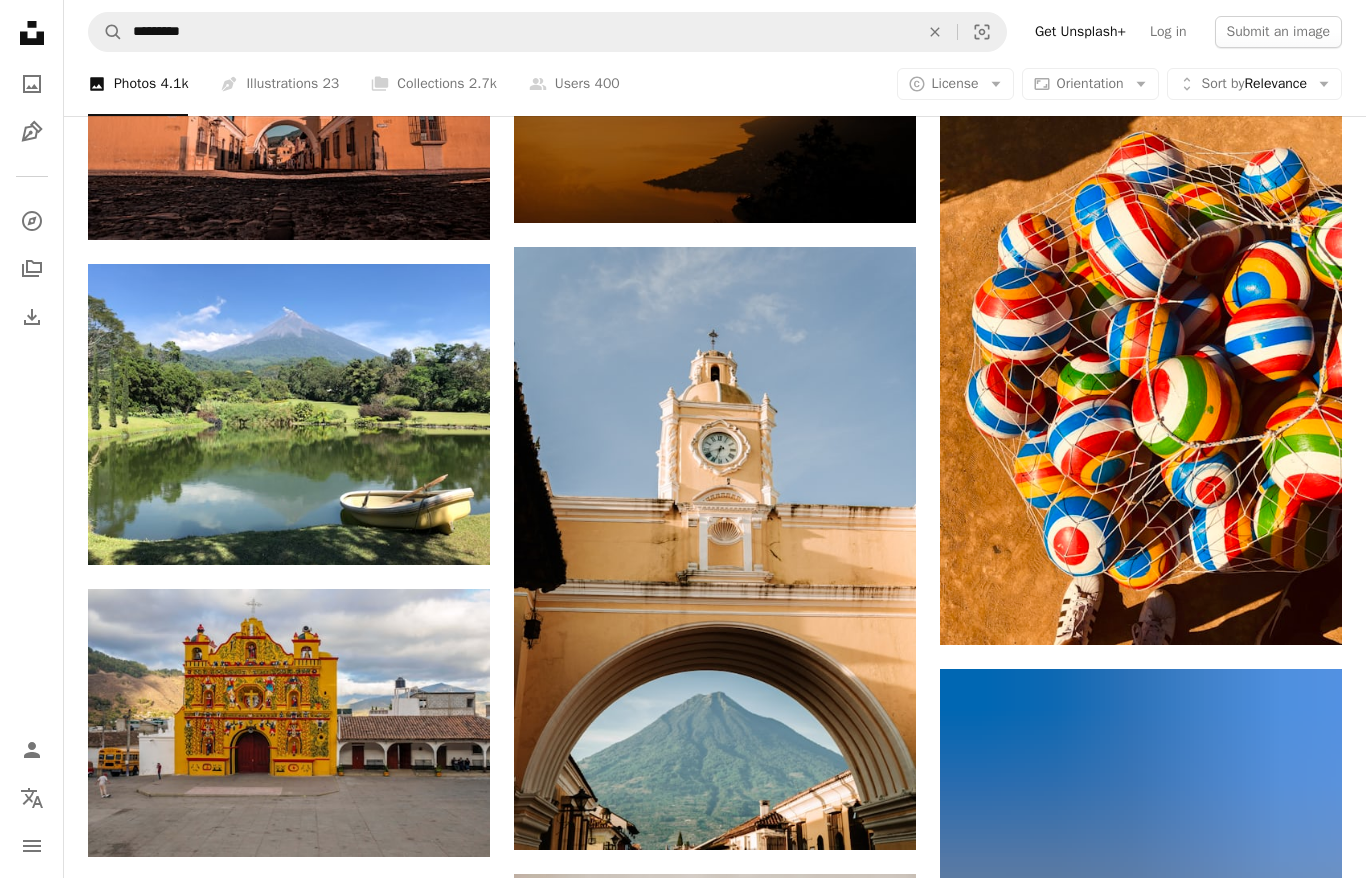 scroll, scrollTop: 8986, scrollLeft: 0, axis: vertical 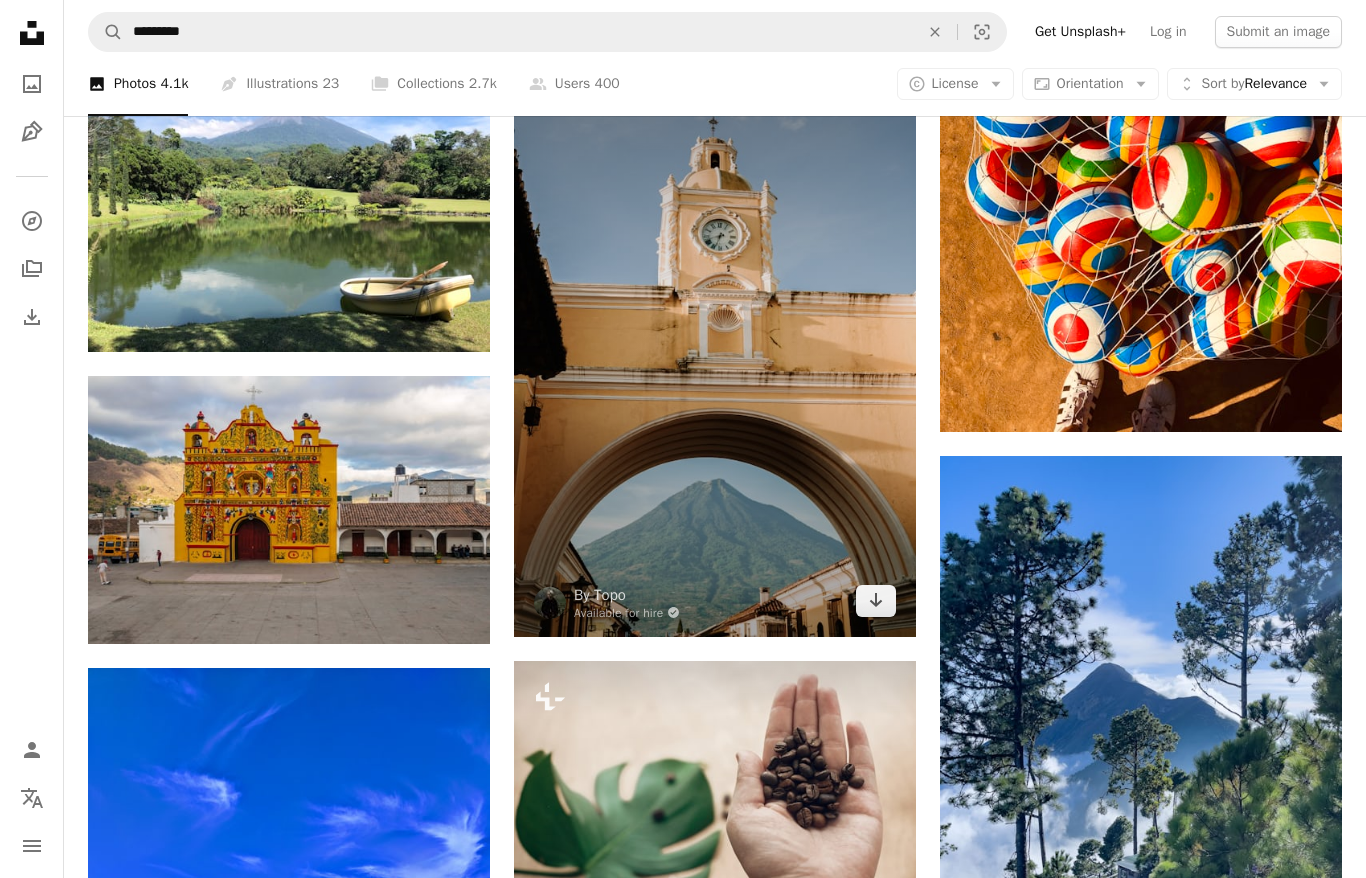 click at bounding box center (715, 335) 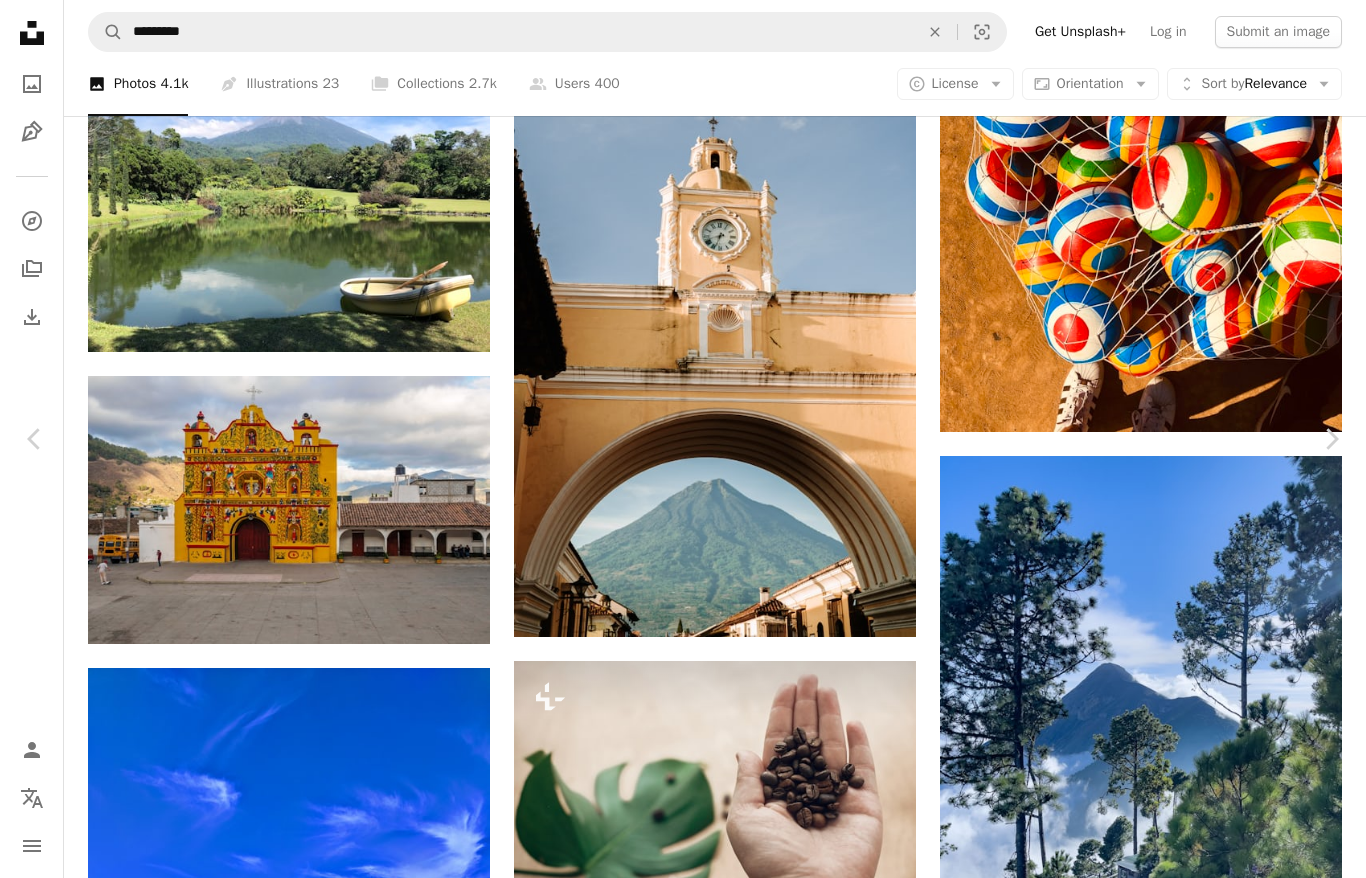 scroll, scrollTop: 122, scrollLeft: 0, axis: vertical 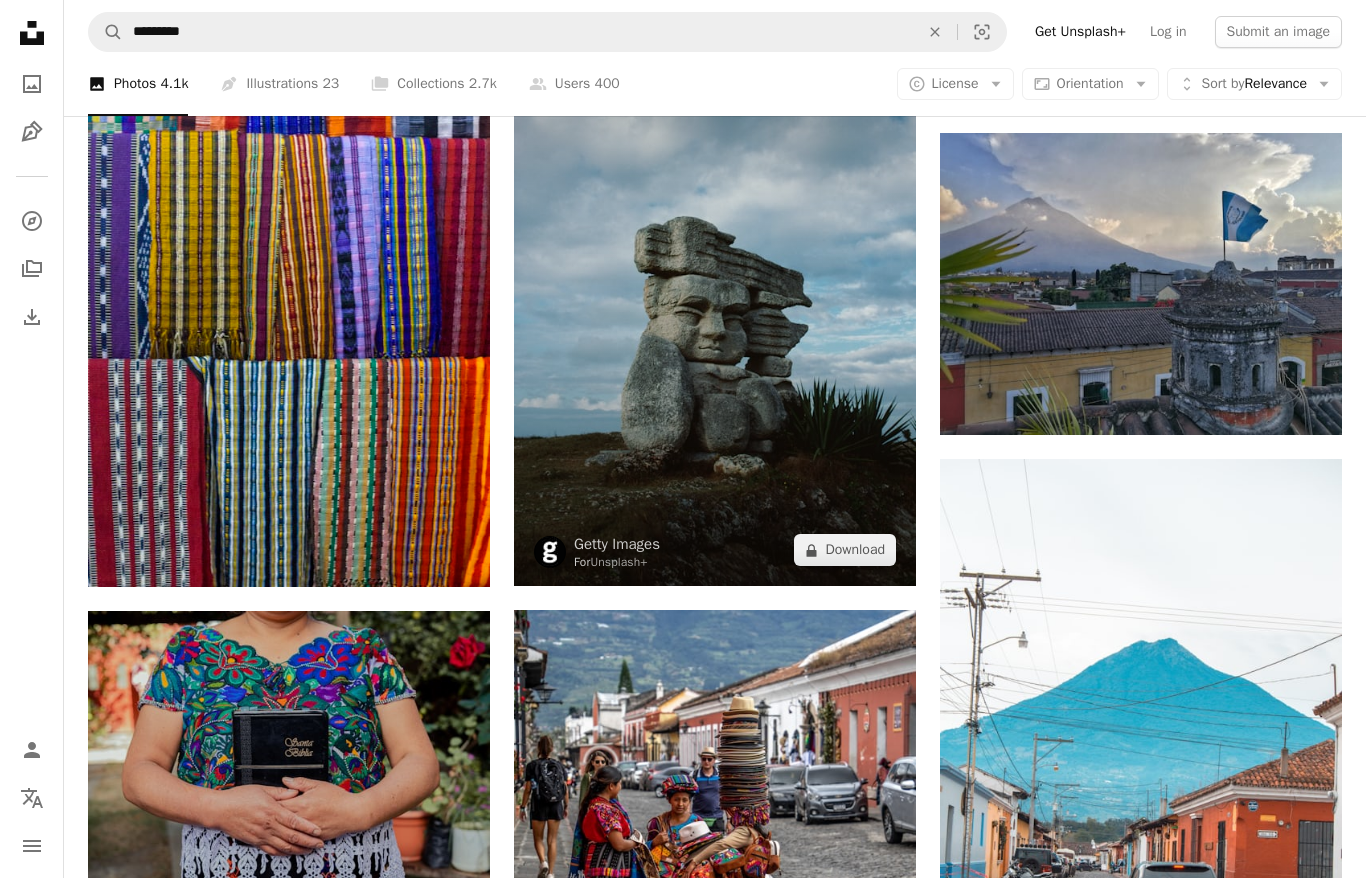 click at bounding box center [715, 285] 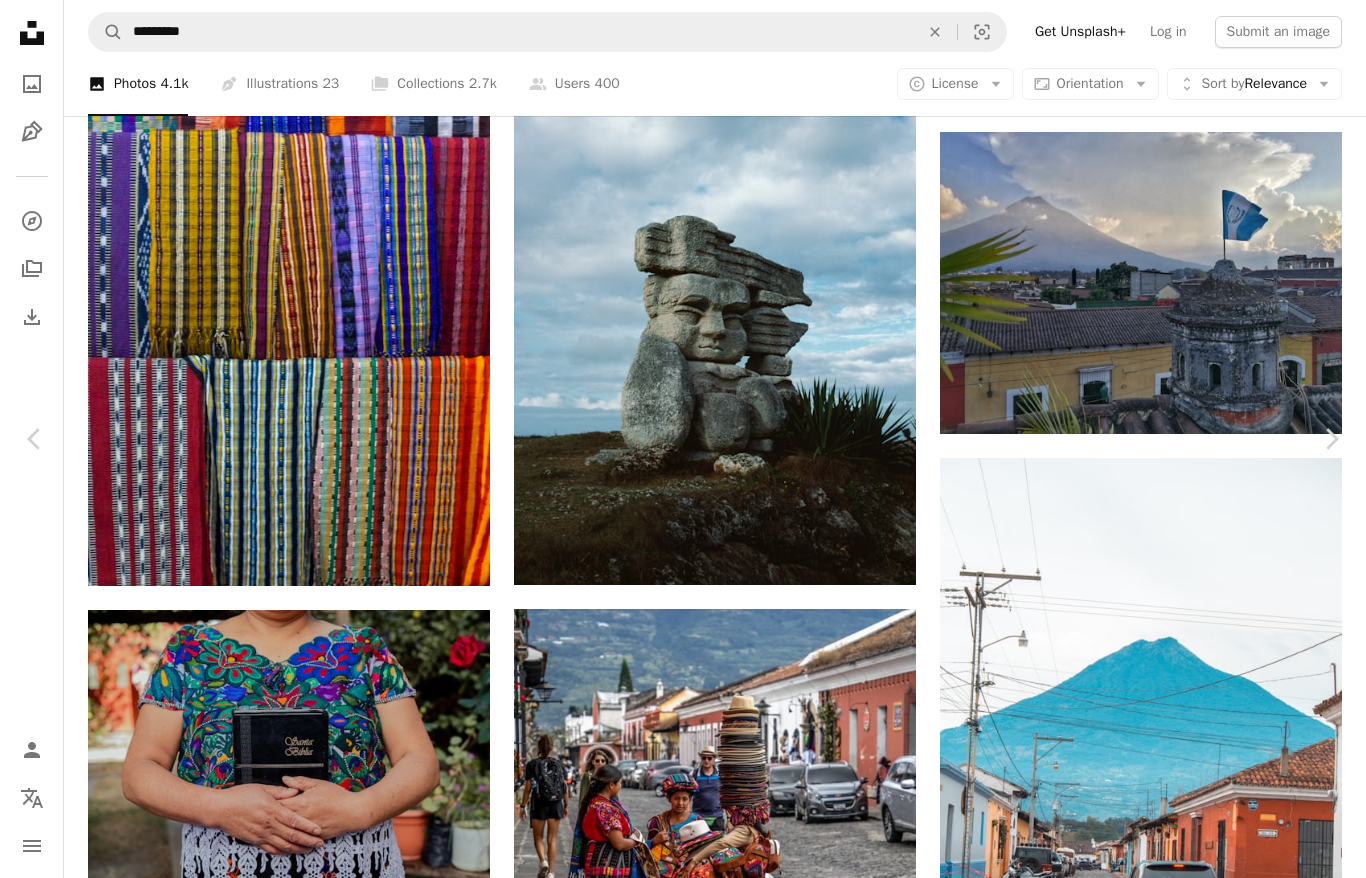 scroll, scrollTop: 15733, scrollLeft: 0, axis: vertical 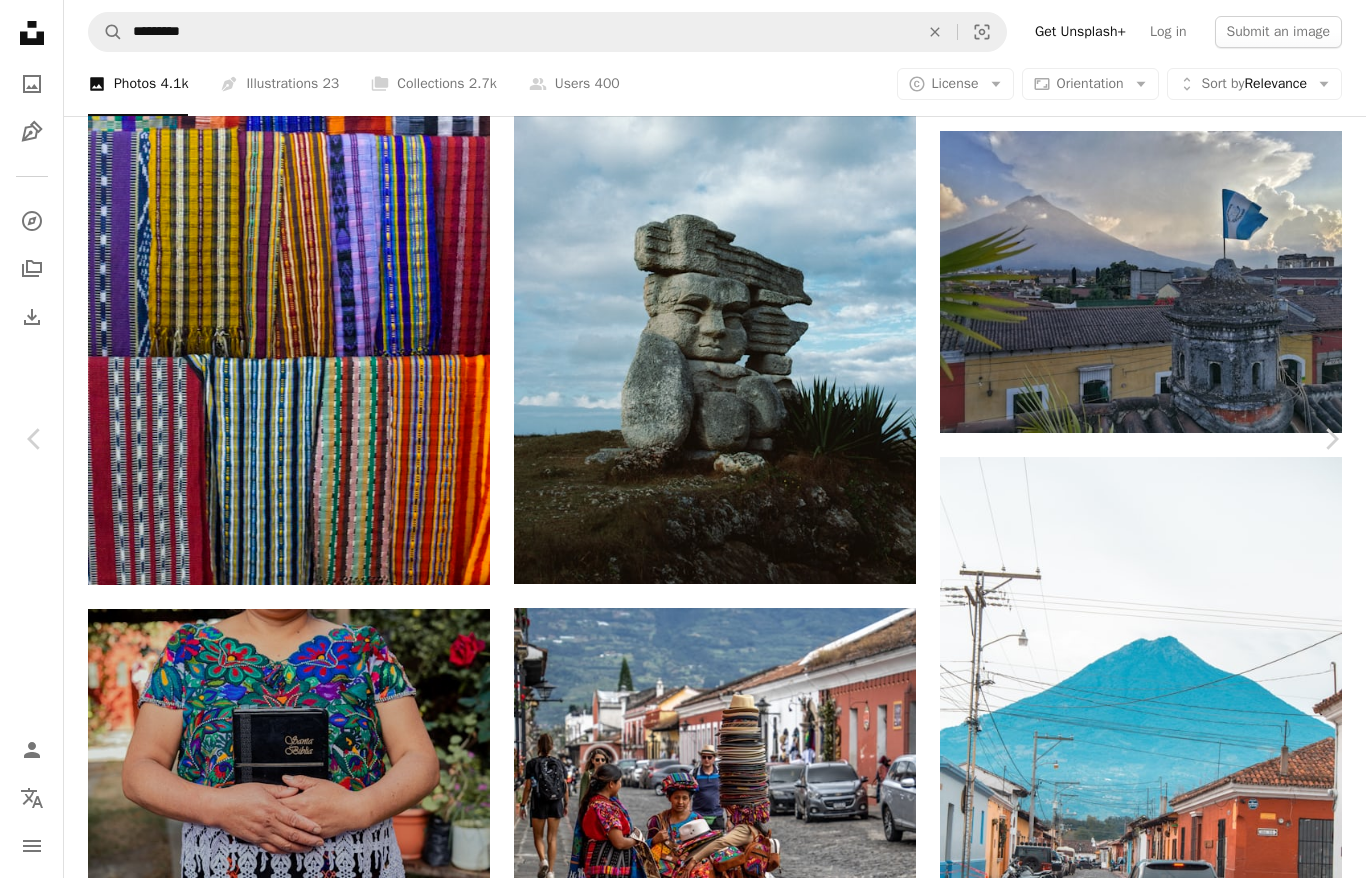 click on "An X shape" at bounding box center [20, 20] 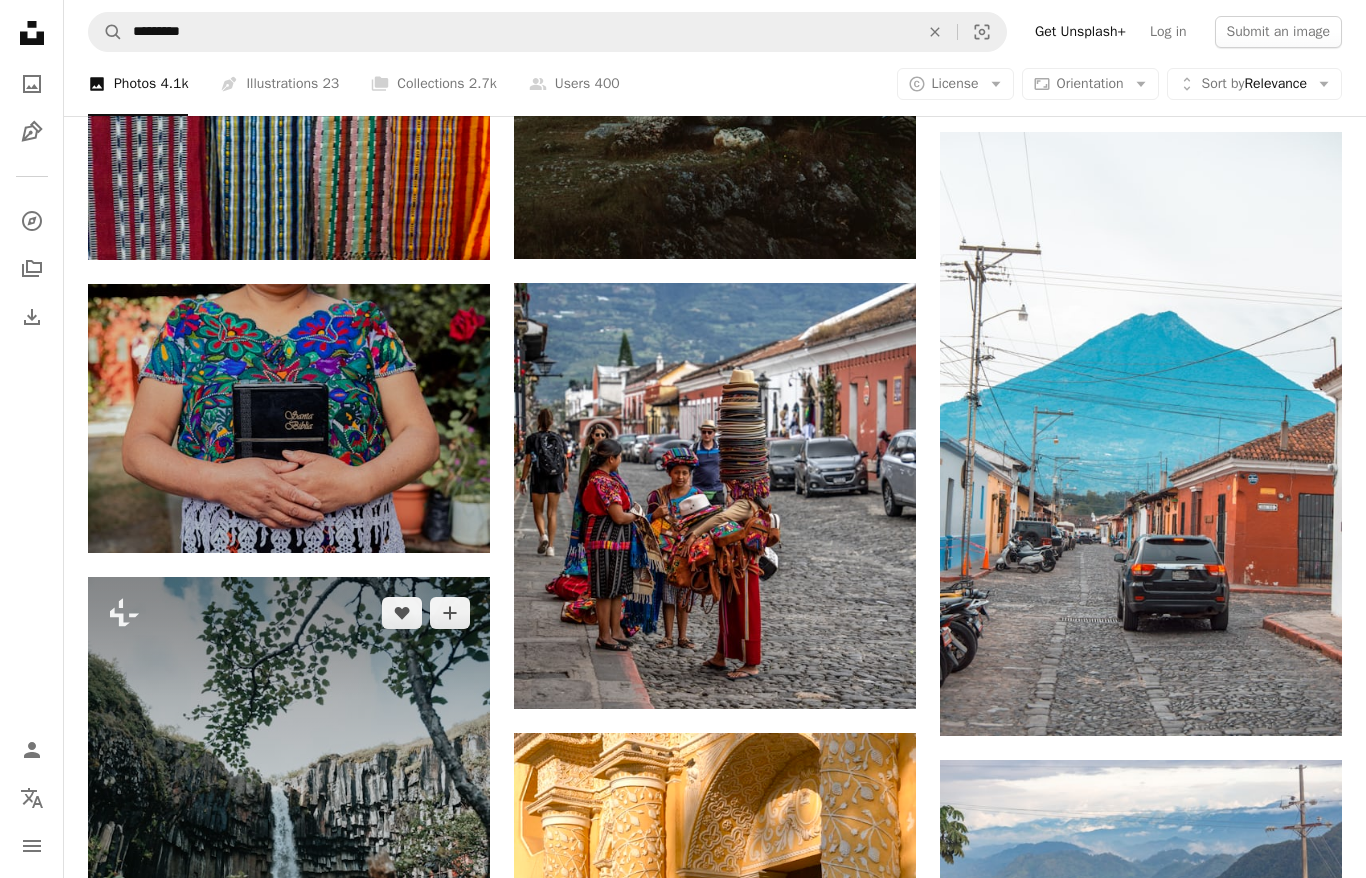 scroll, scrollTop: 16055, scrollLeft: 0, axis: vertical 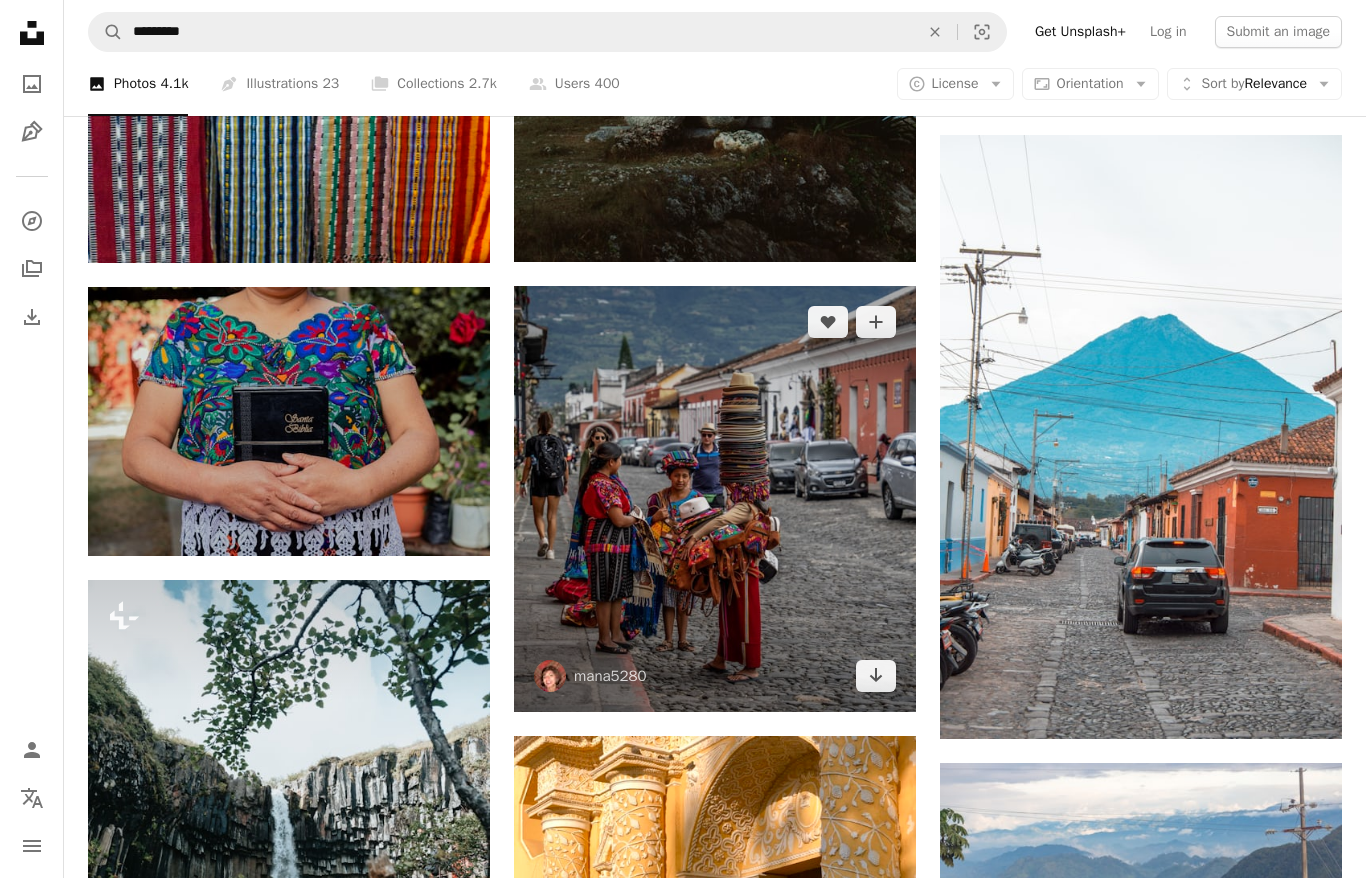 click at bounding box center [715, 498] 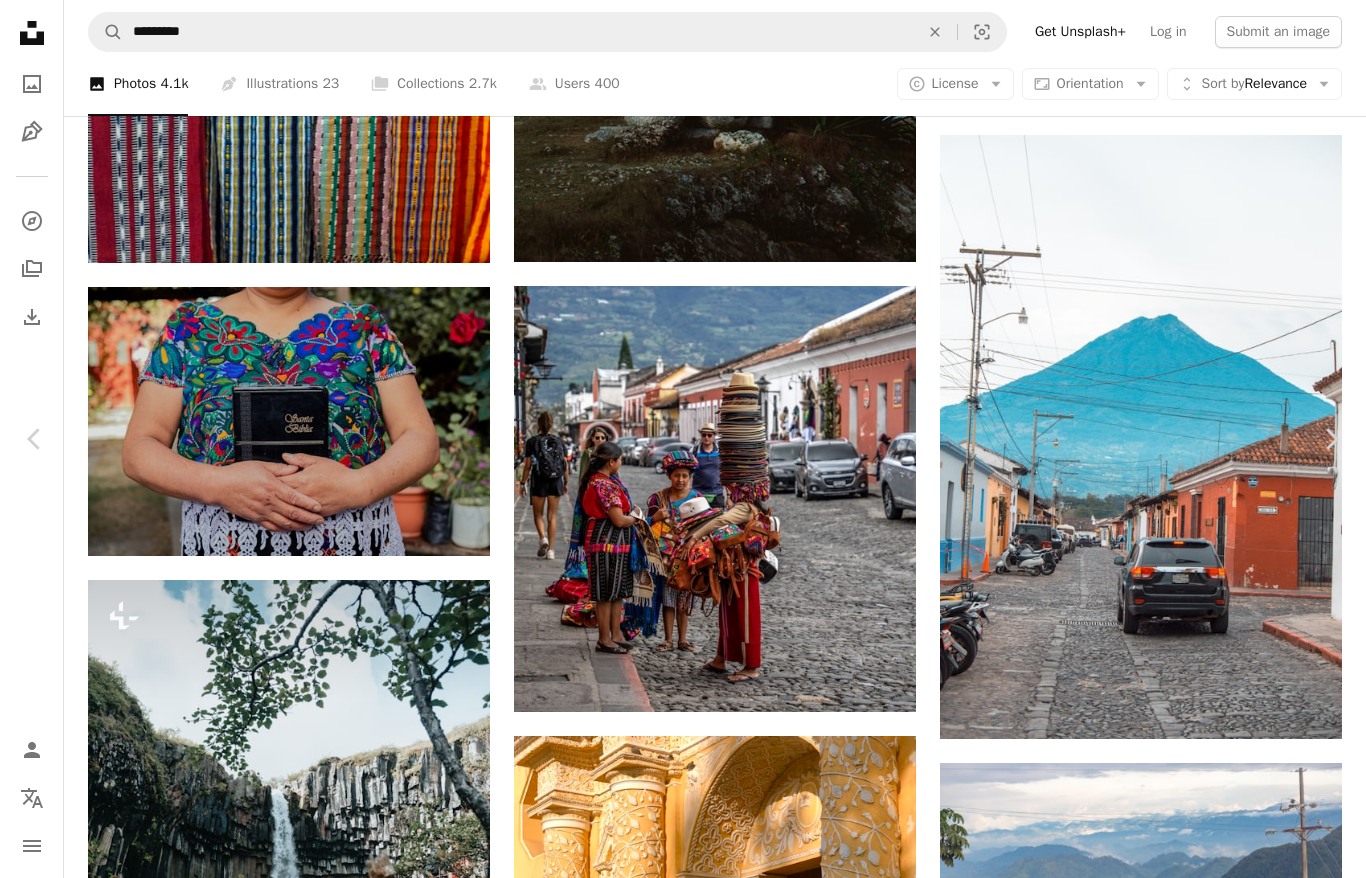 click on "An X shape" at bounding box center [20, 20] 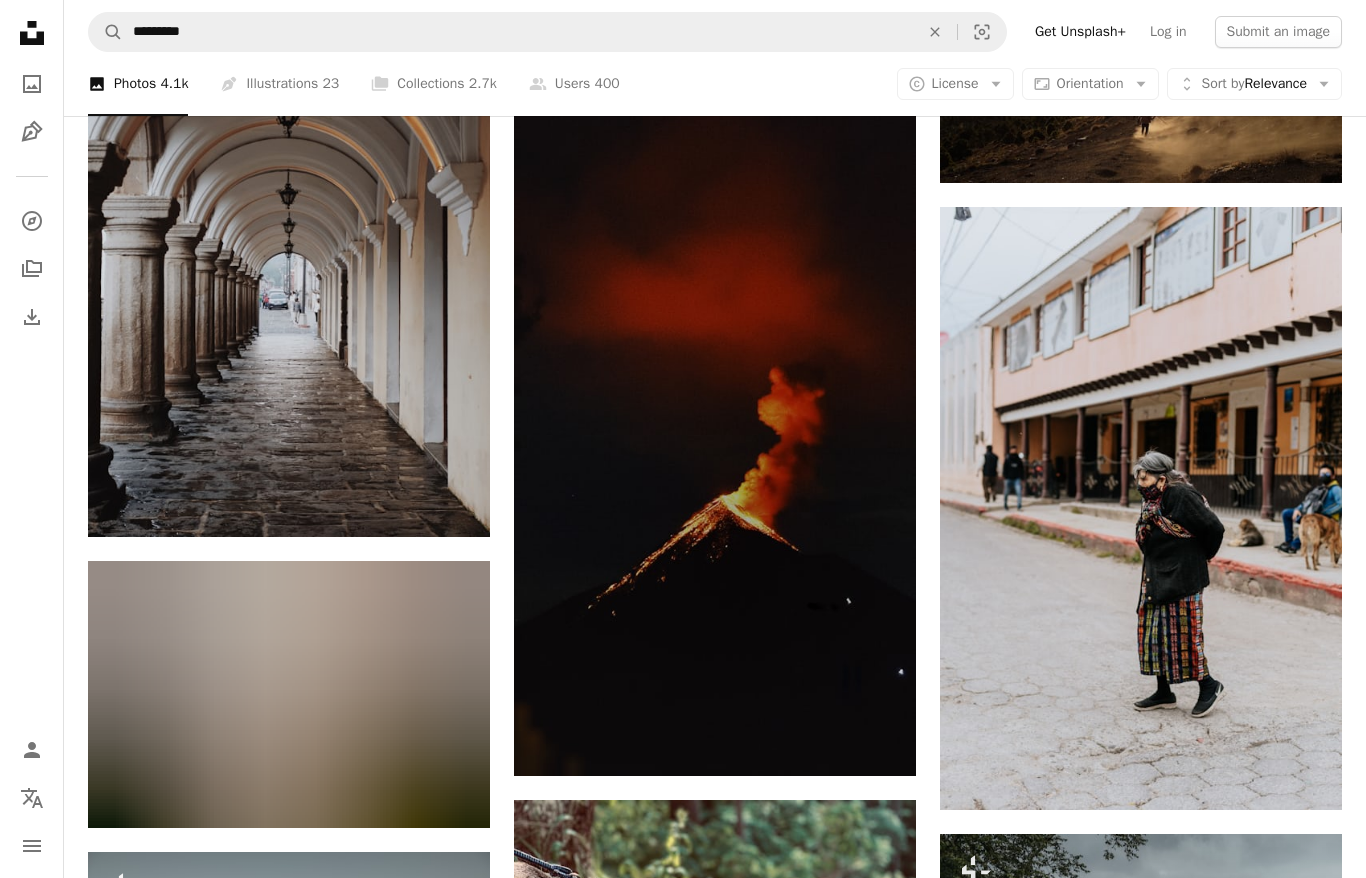 scroll, scrollTop: 31884, scrollLeft: 0, axis: vertical 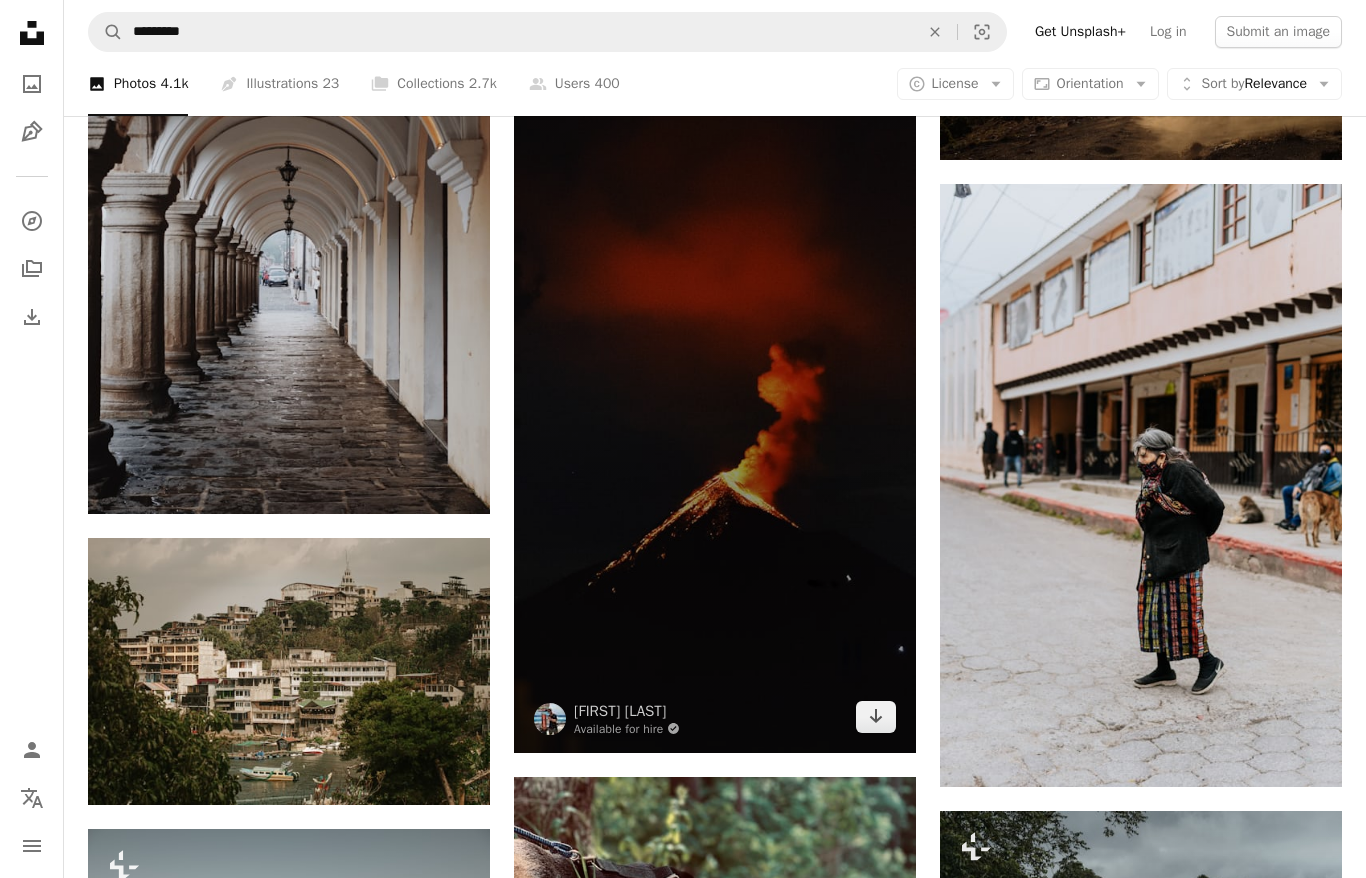 click at bounding box center (715, 396) 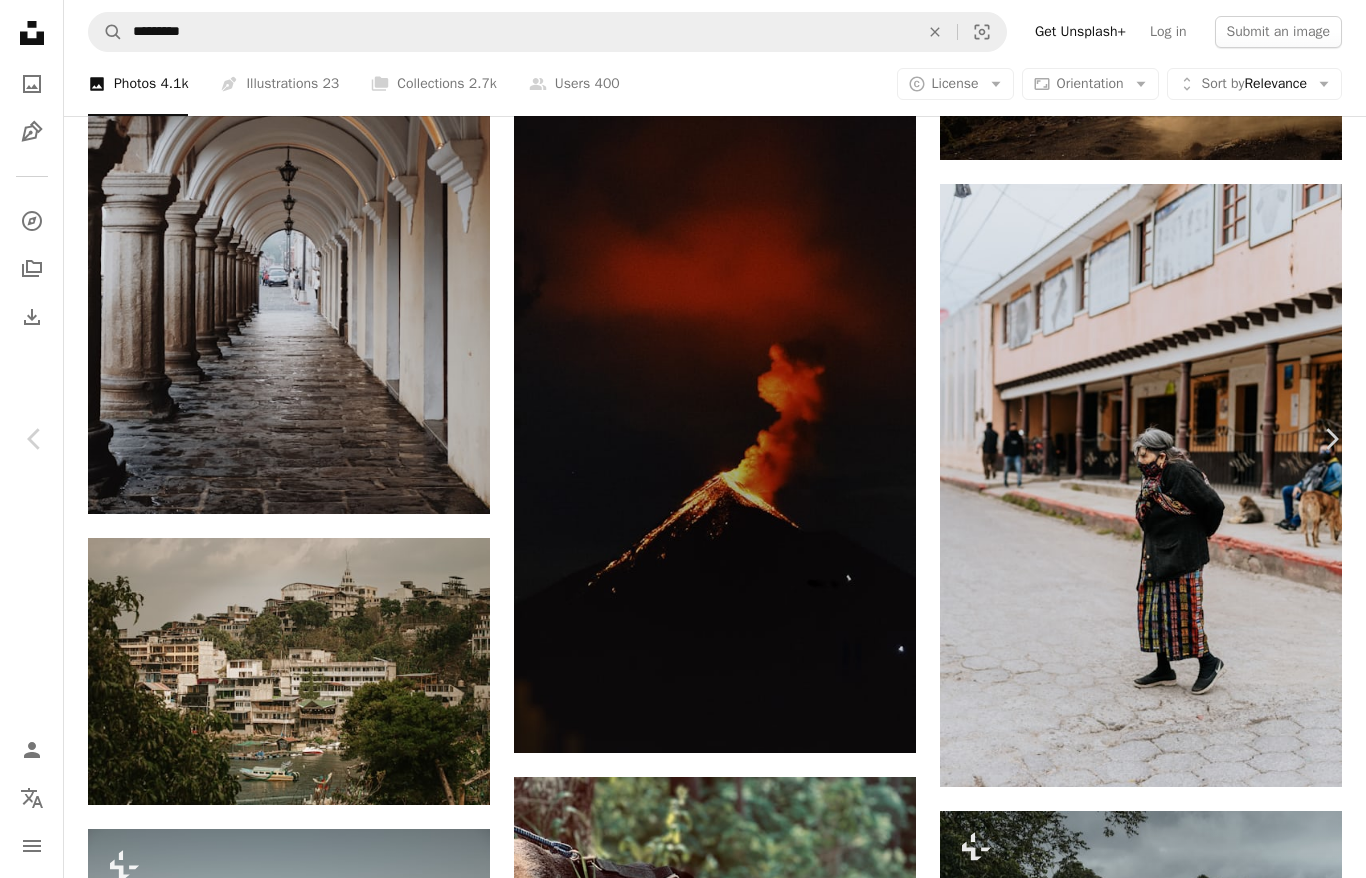 scroll, scrollTop: 159, scrollLeft: 0, axis: vertical 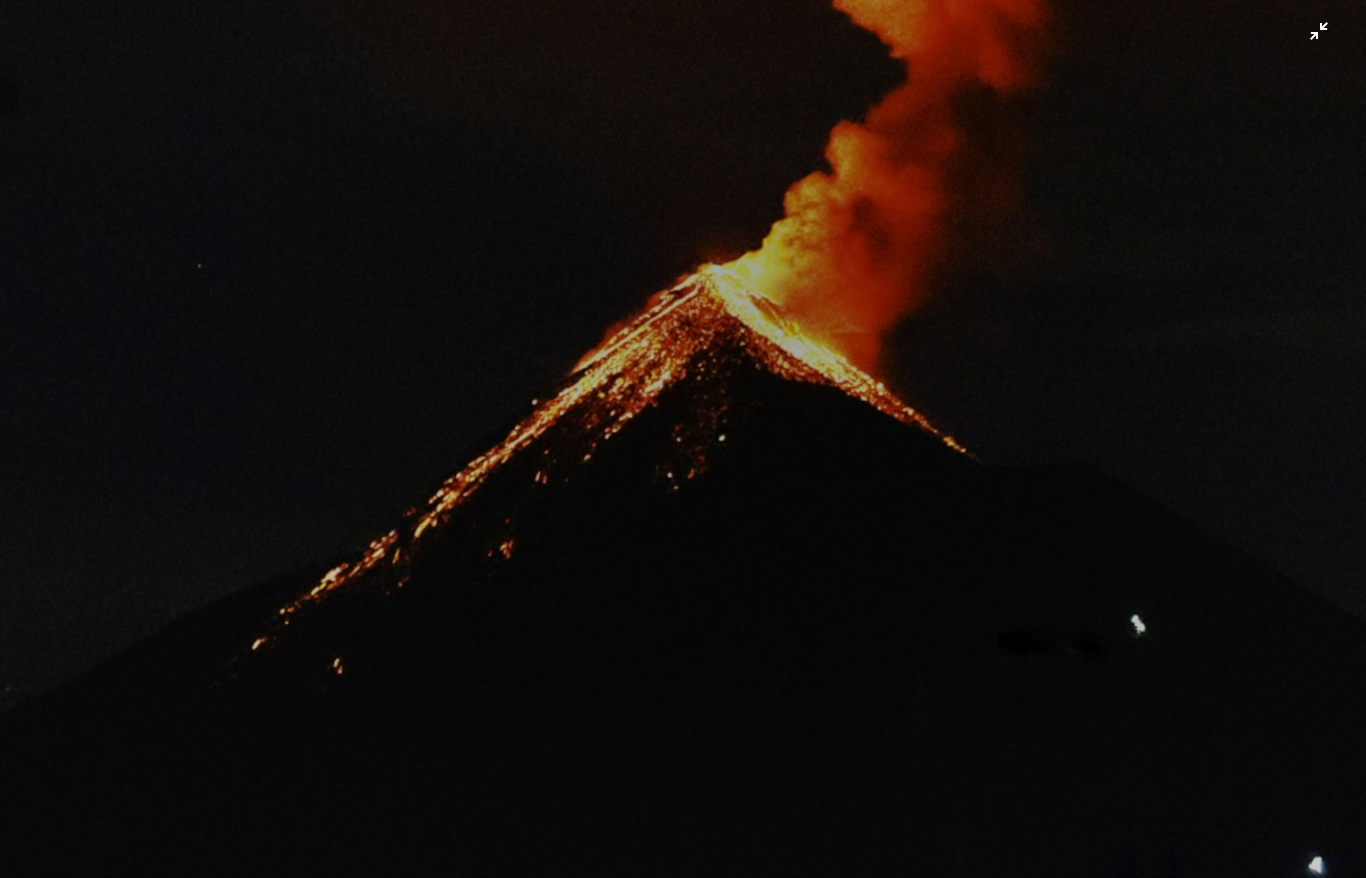 click at bounding box center (683, 5) 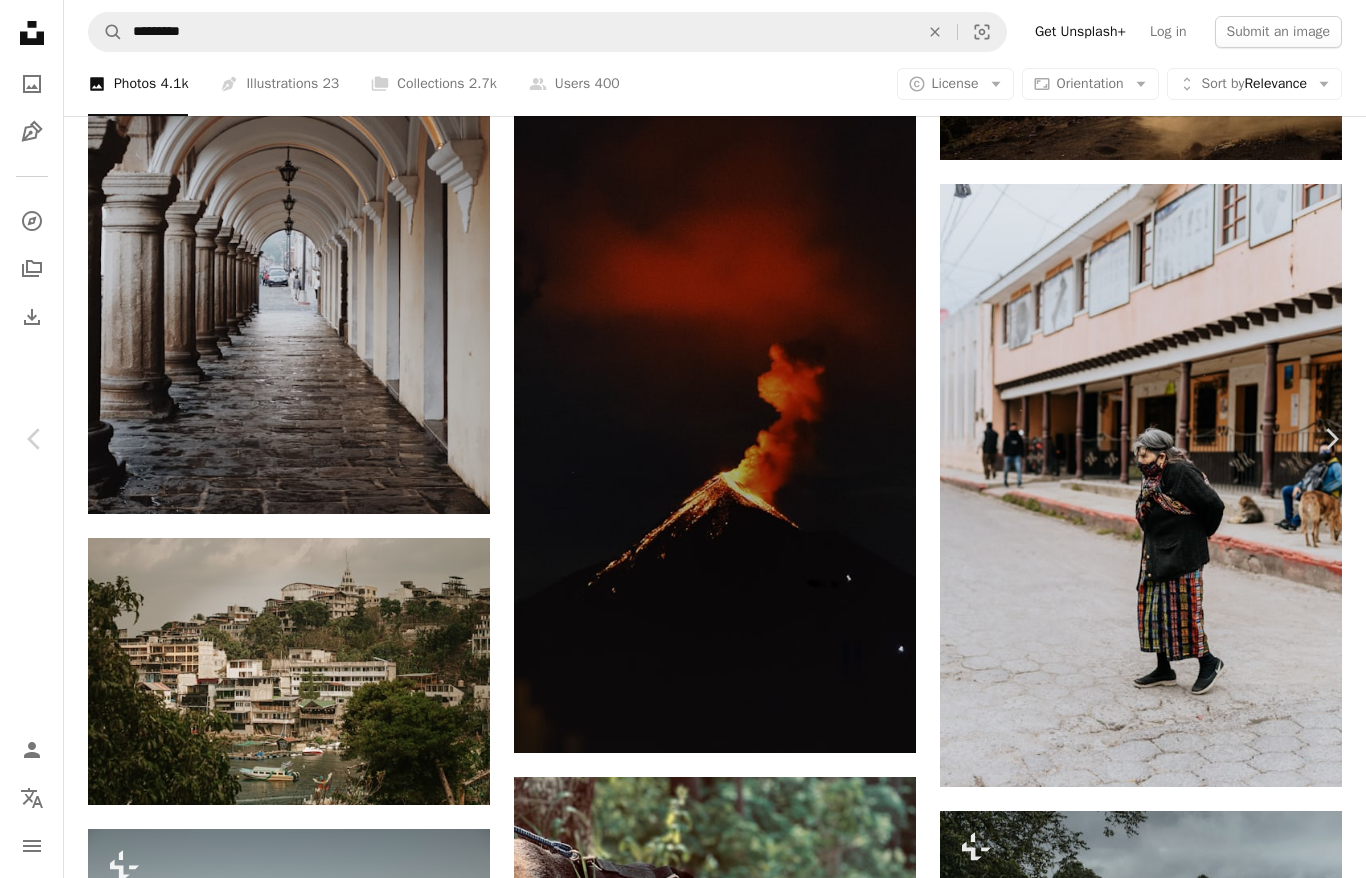 scroll, scrollTop: 1745, scrollLeft: 0, axis: vertical 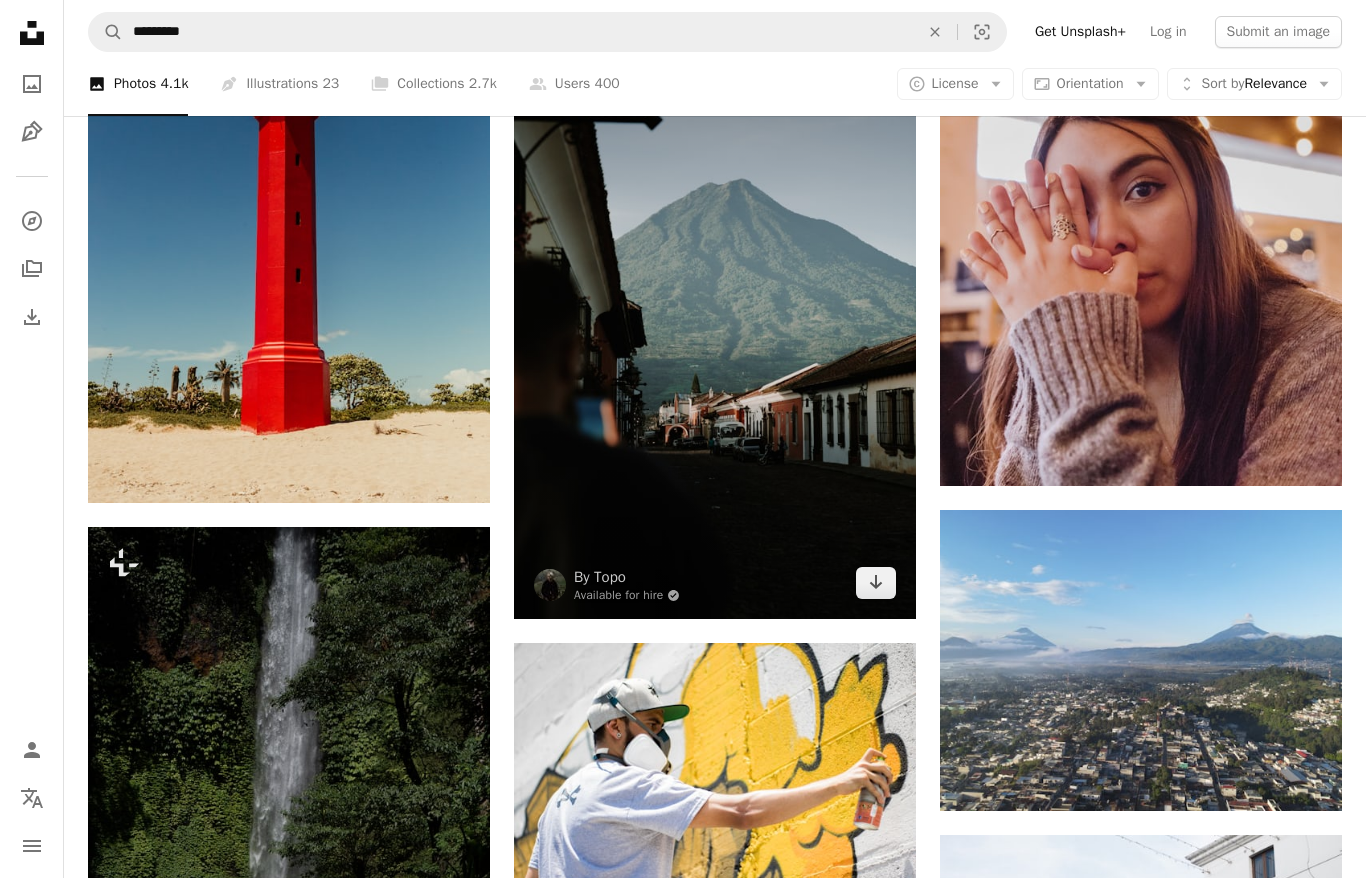 click at bounding box center [715, 317] 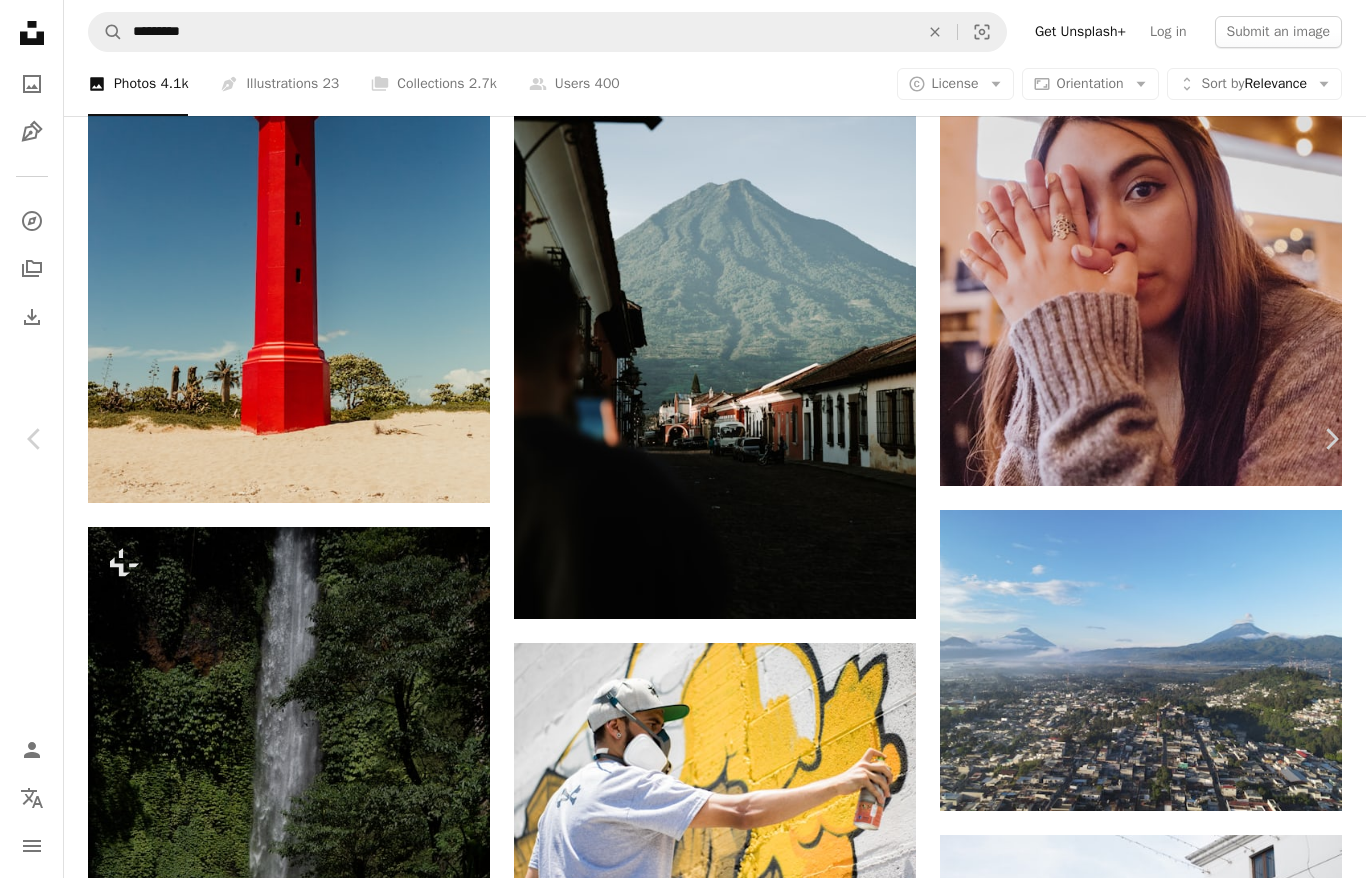 scroll, scrollTop: 242, scrollLeft: 0, axis: vertical 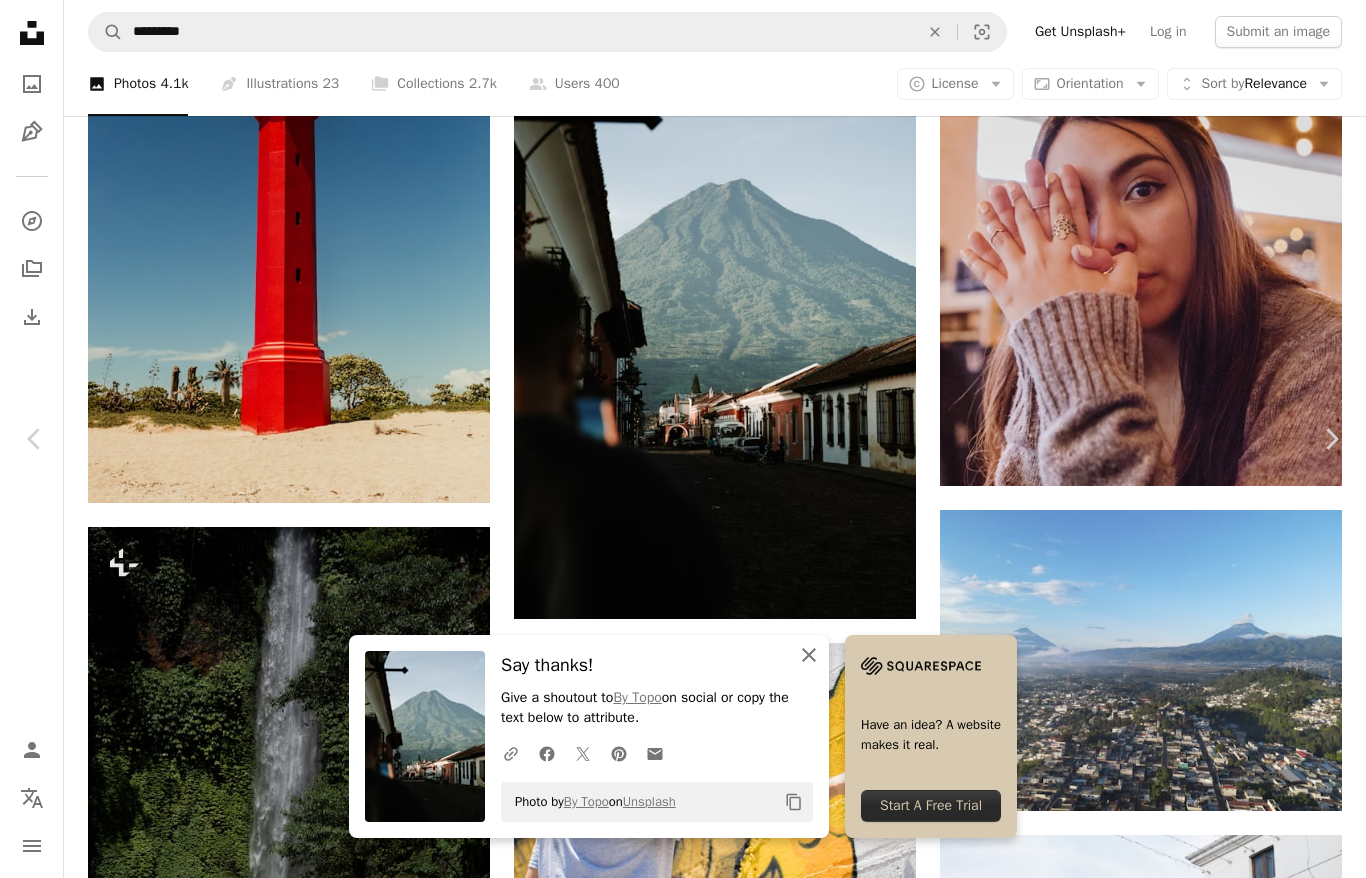 click on "An X shape" 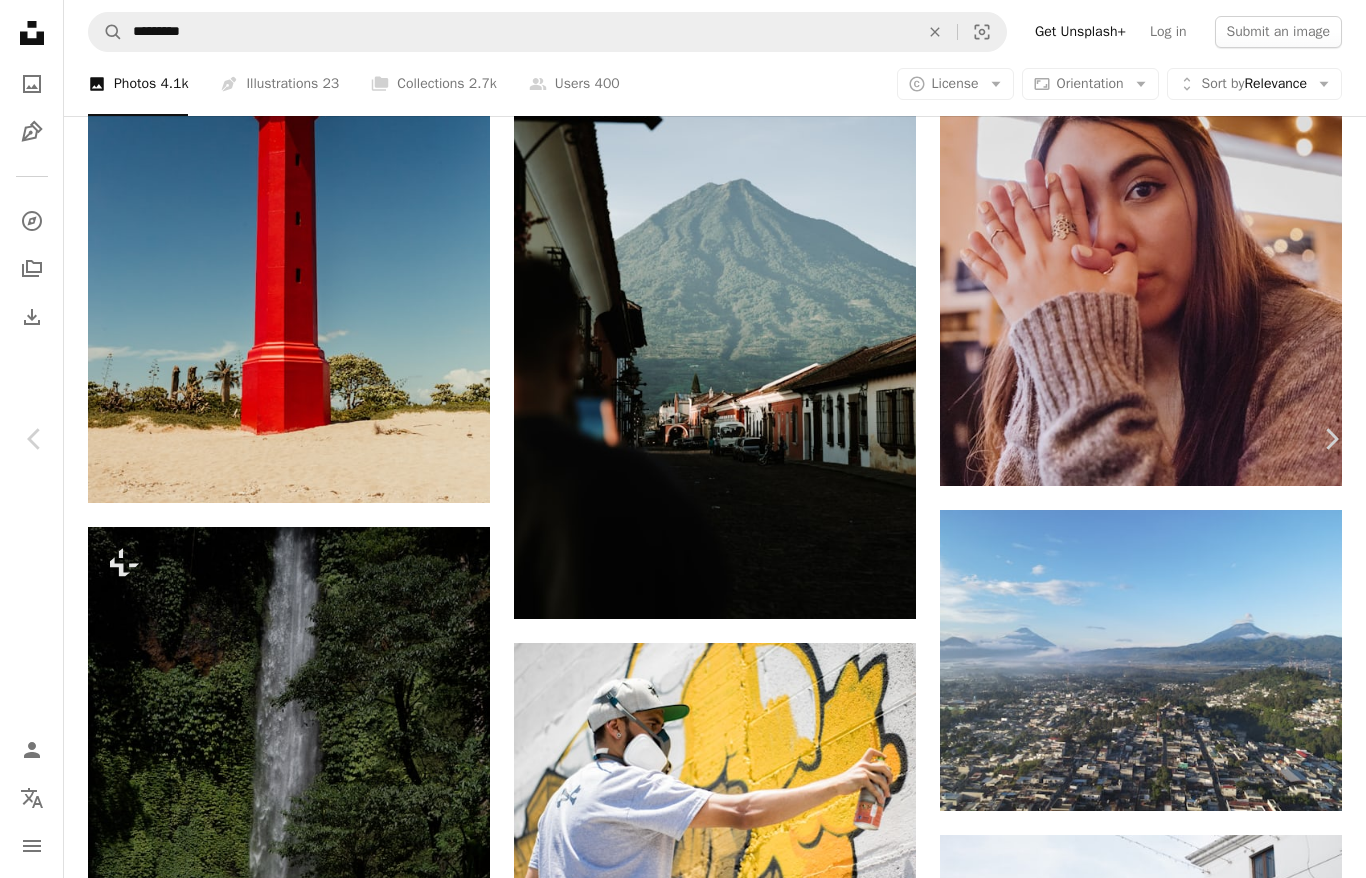 scroll, scrollTop: 1726, scrollLeft: 0, axis: vertical 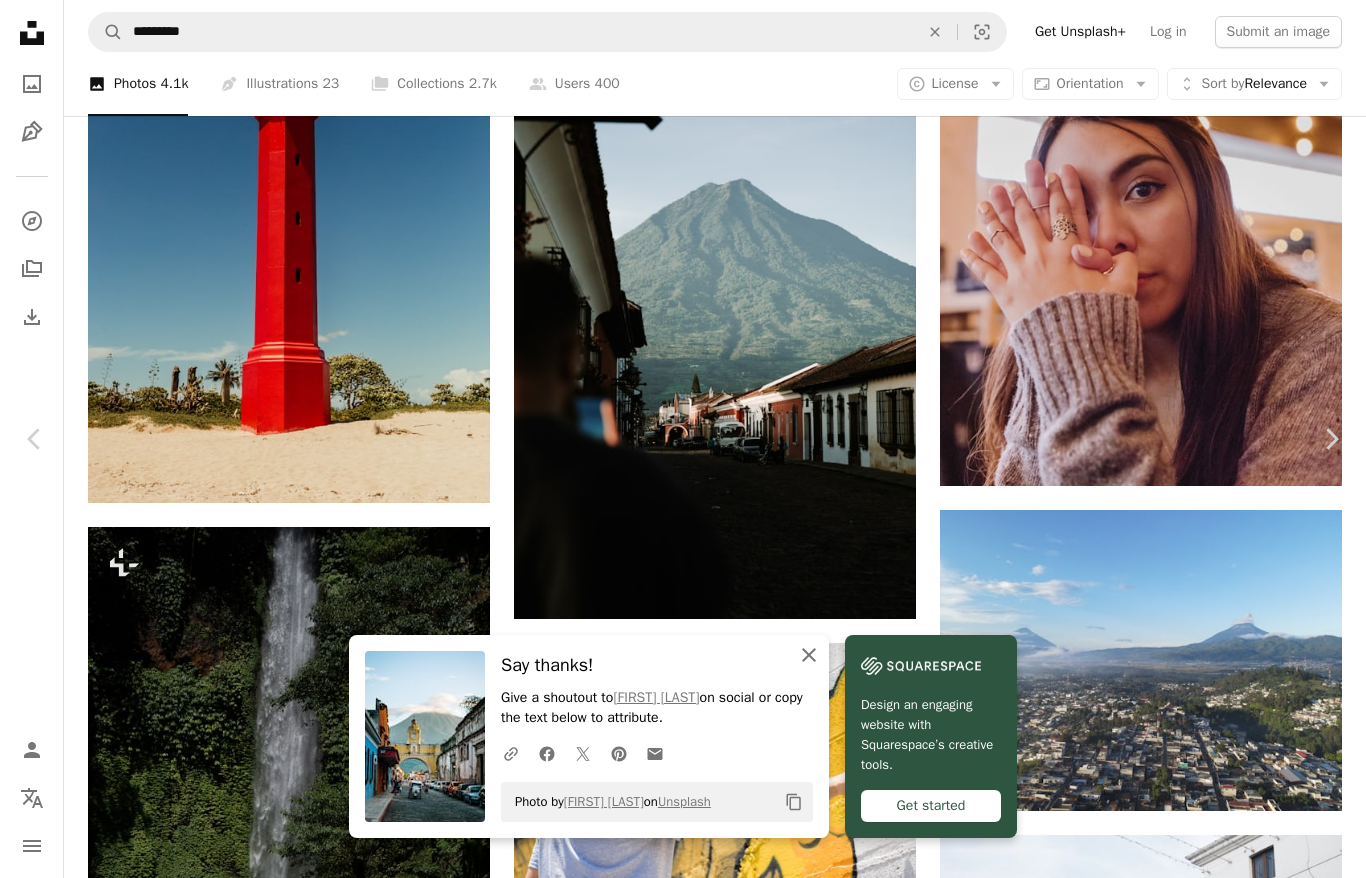 click on "An X shape" 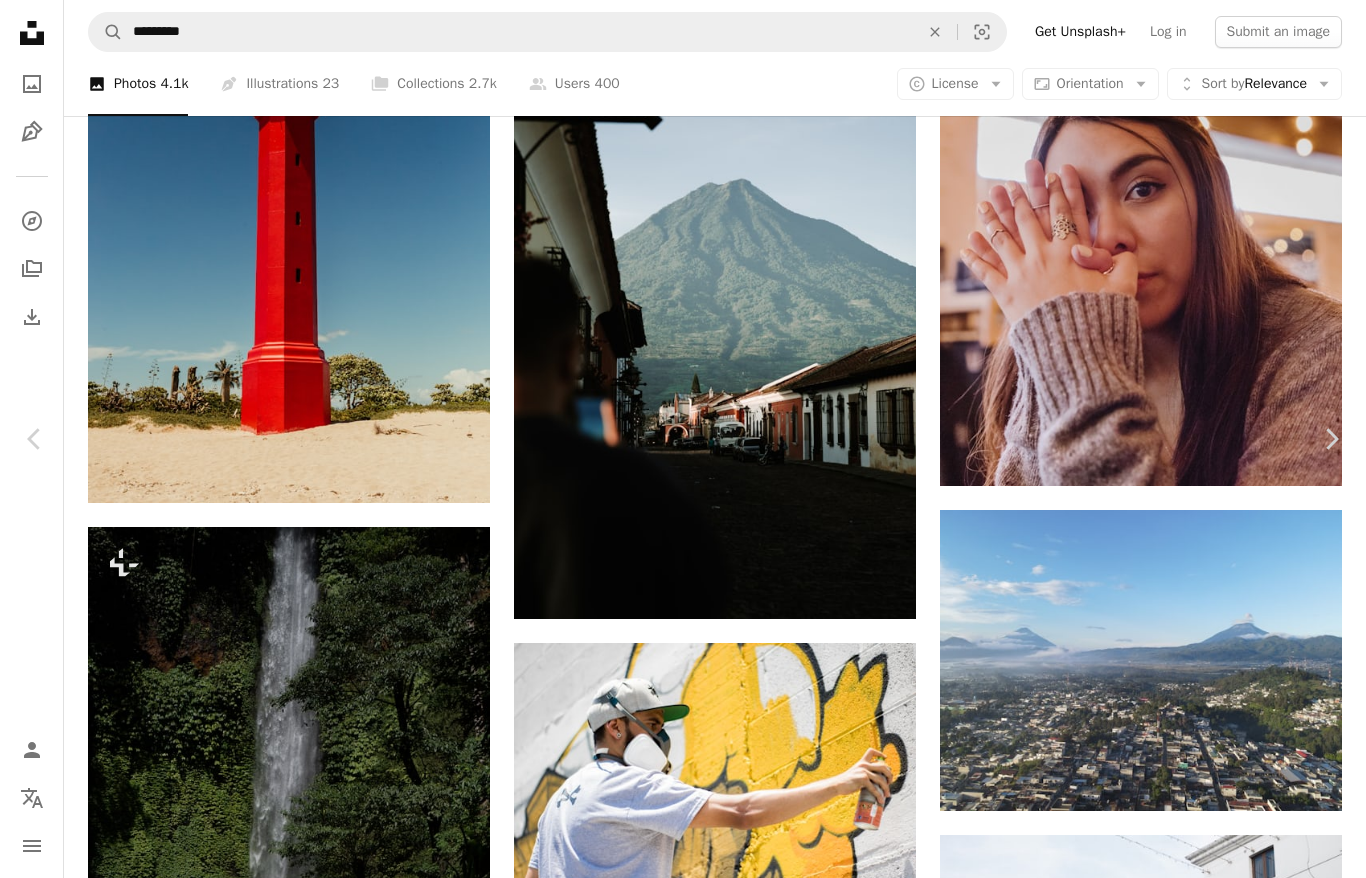 scroll, scrollTop: 4091, scrollLeft: 0, axis: vertical 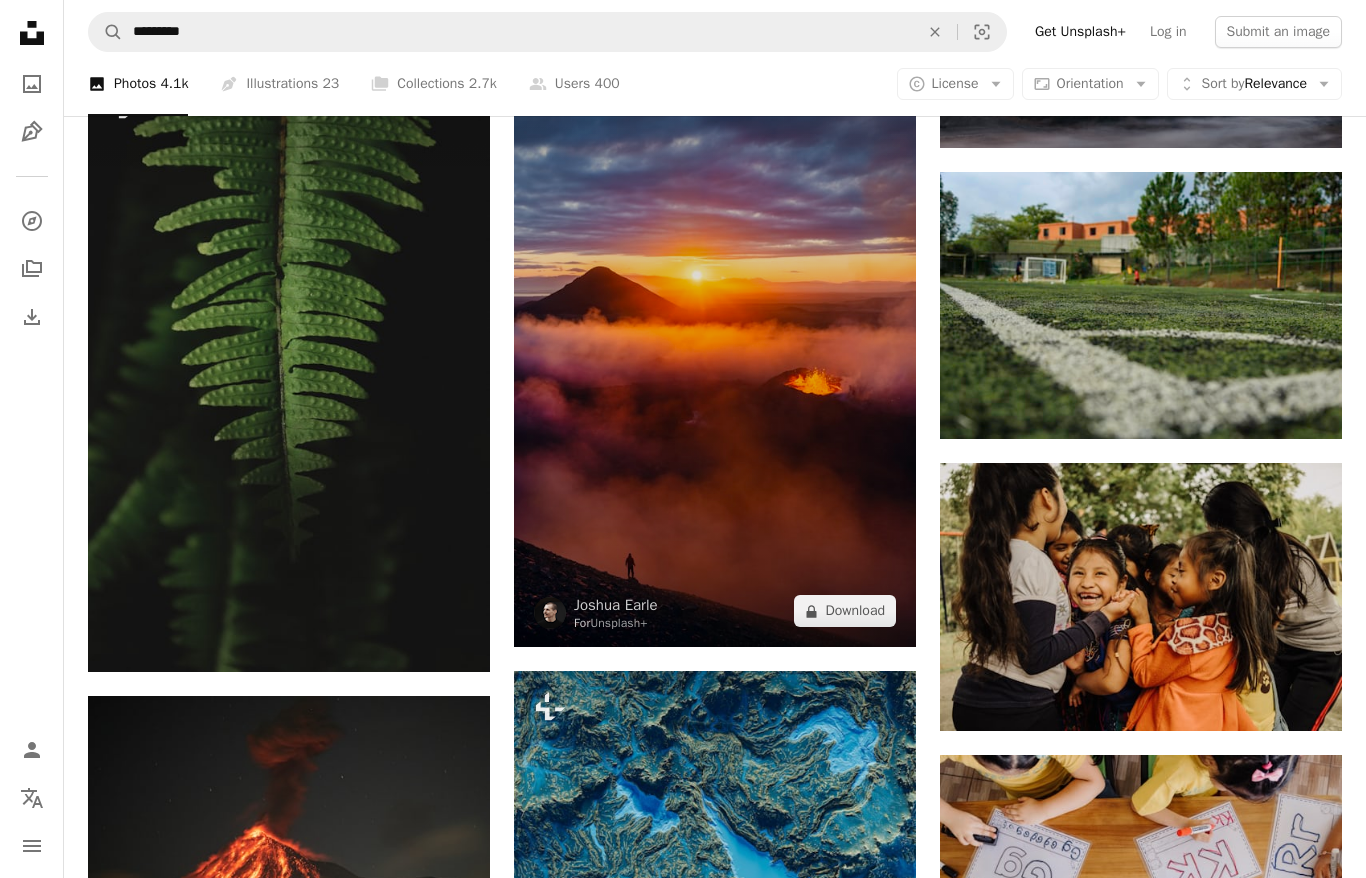 click at bounding box center [715, 345] 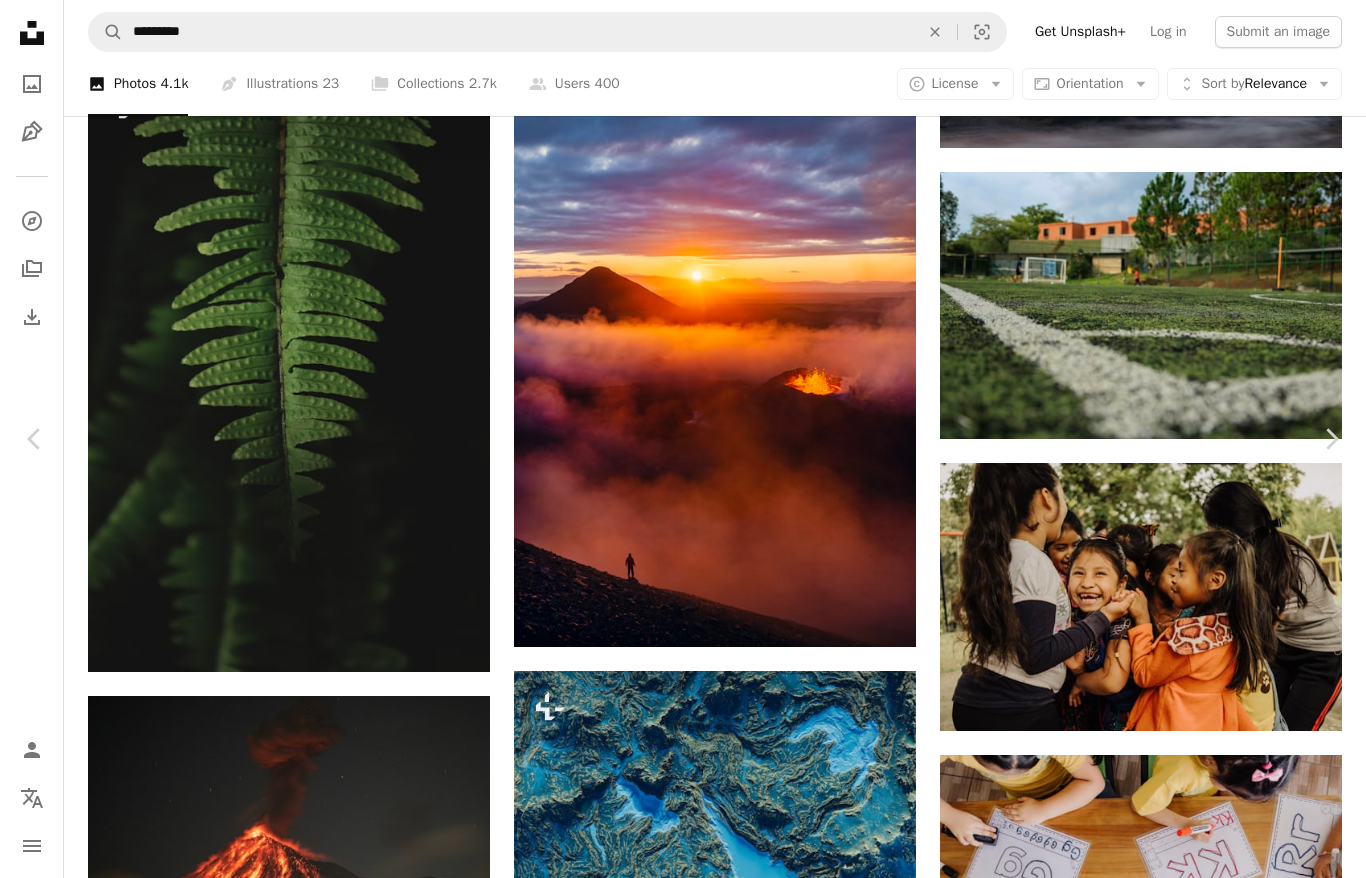 click at bounding box center (675, 5207) 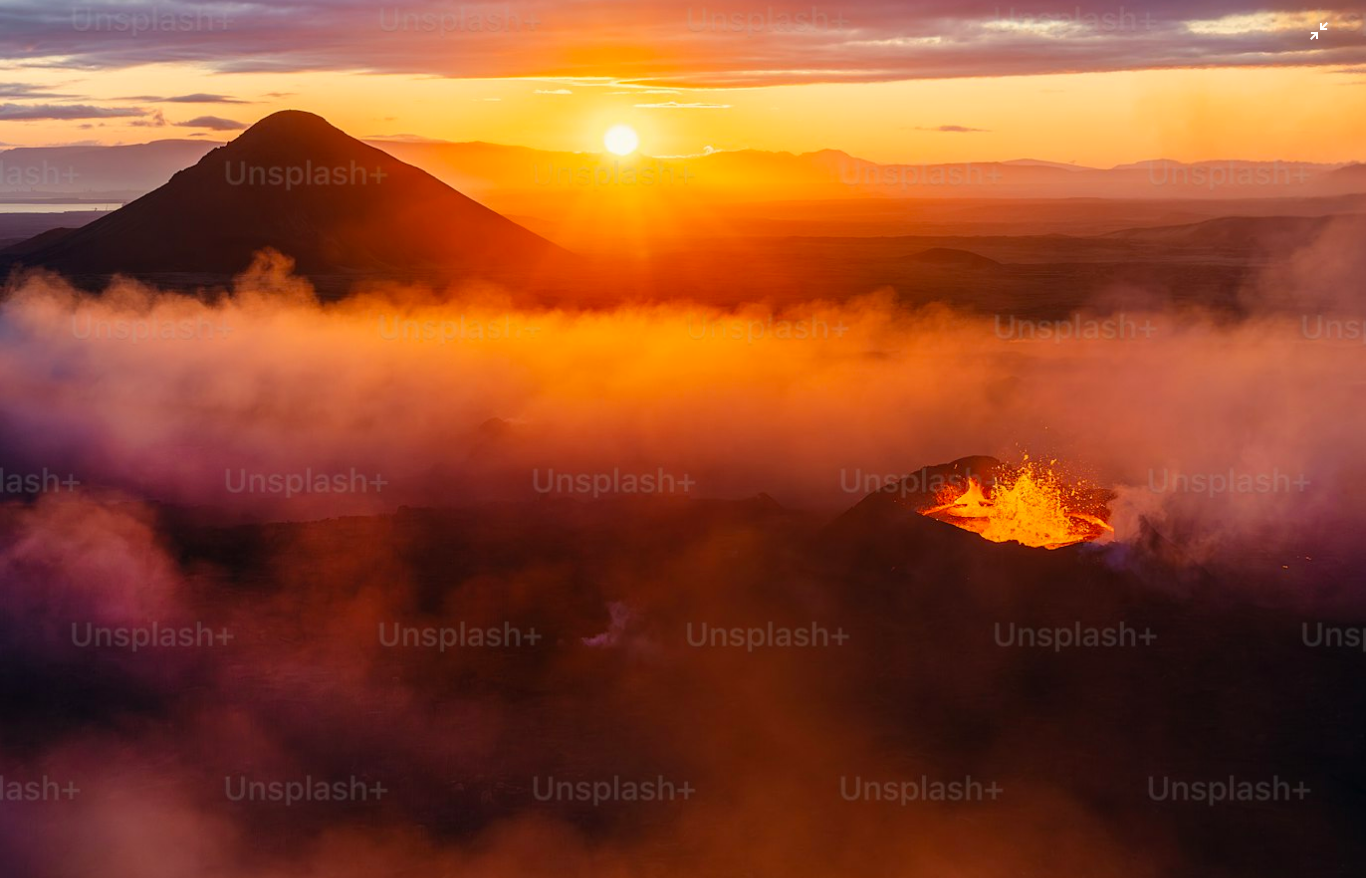 scroll, scrollTop: 642, scrollLeft: 0, axis: vertical 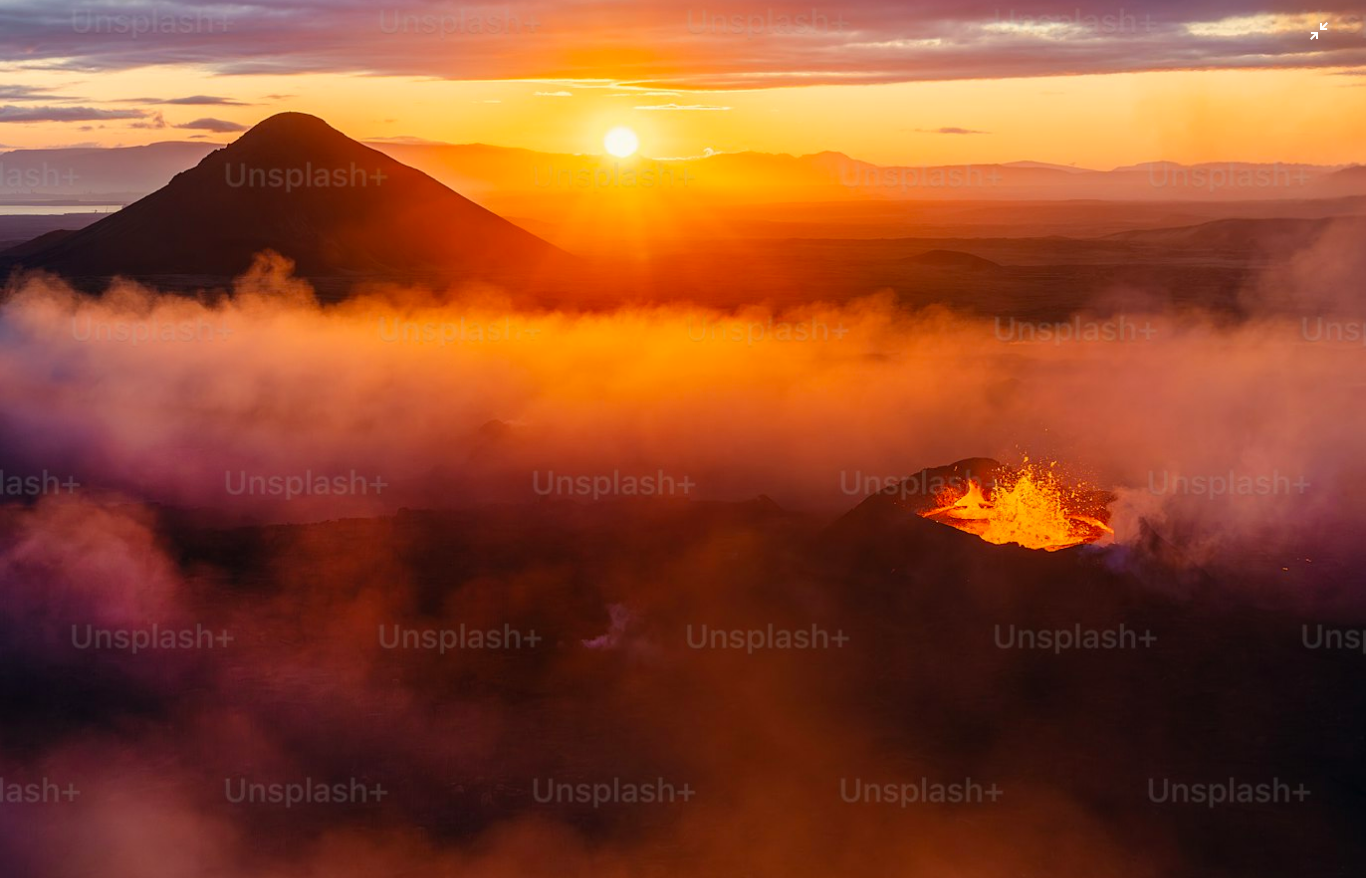 click at bounding box center (683, 382) 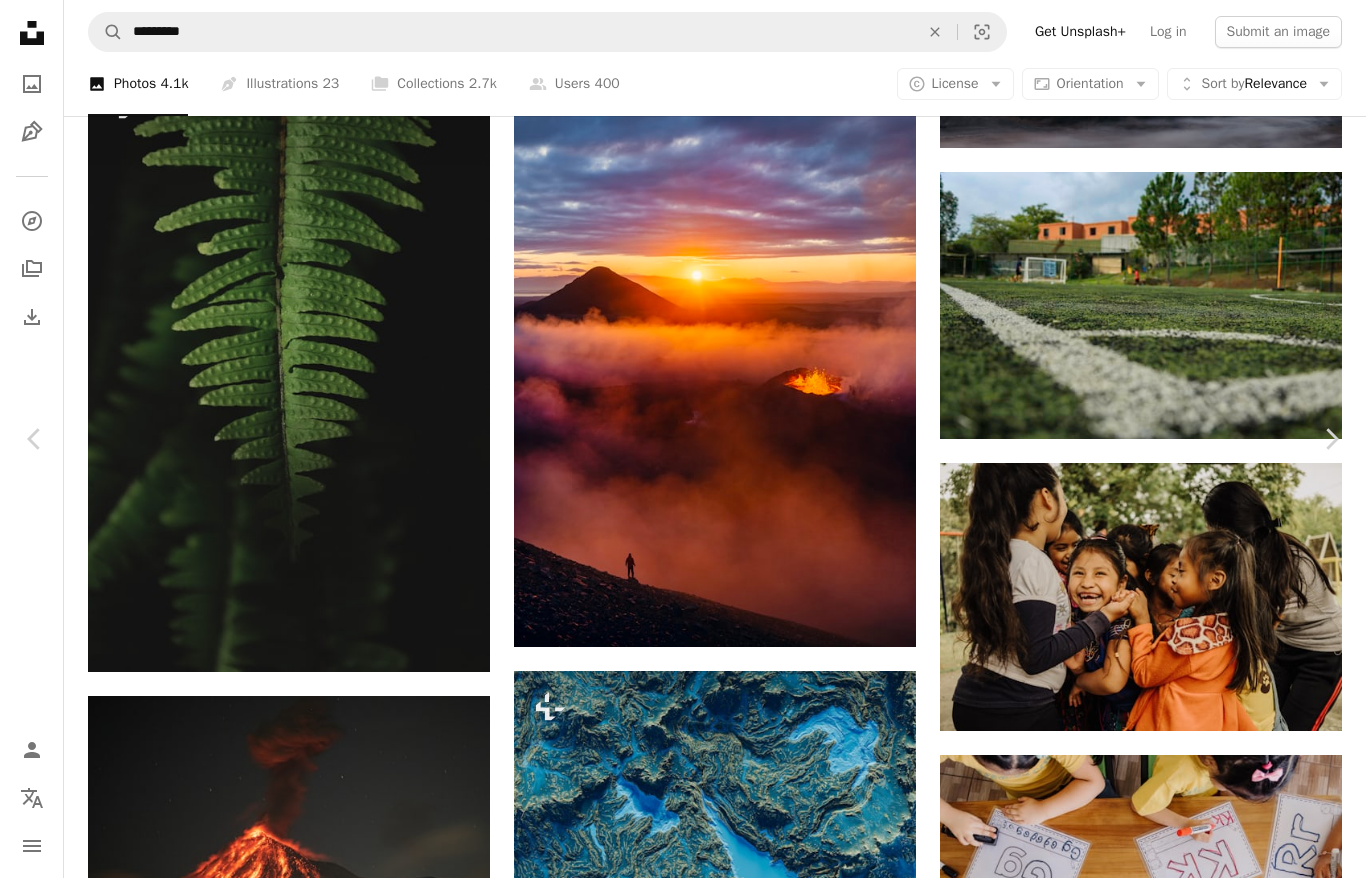 click on "An X shape" at bounding box center (20, 20) 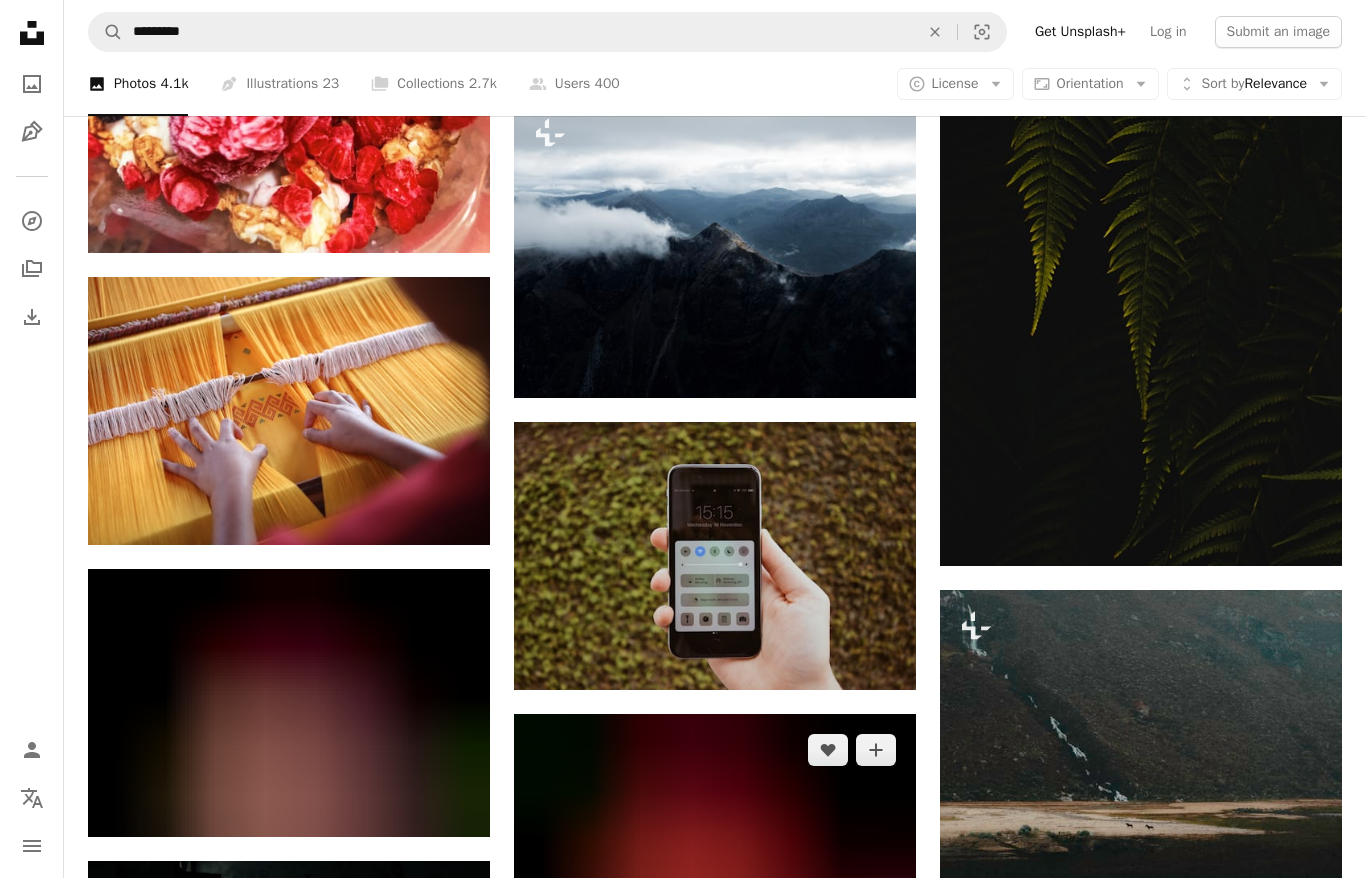 scroll, scrollTop: 45644, scrollLeft: 0, axis: vertical 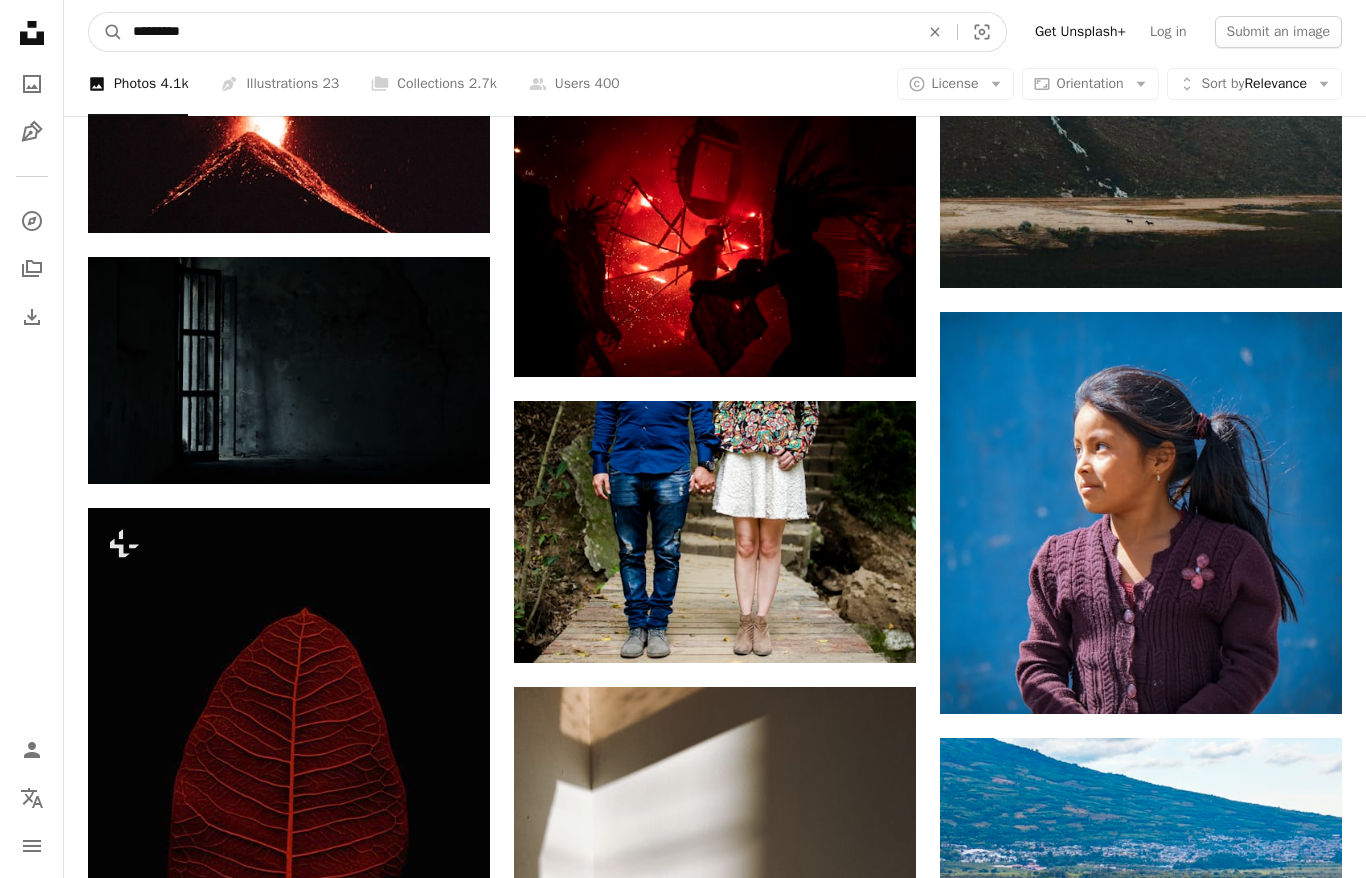 click on "*********" at bounding box center (518, 32) 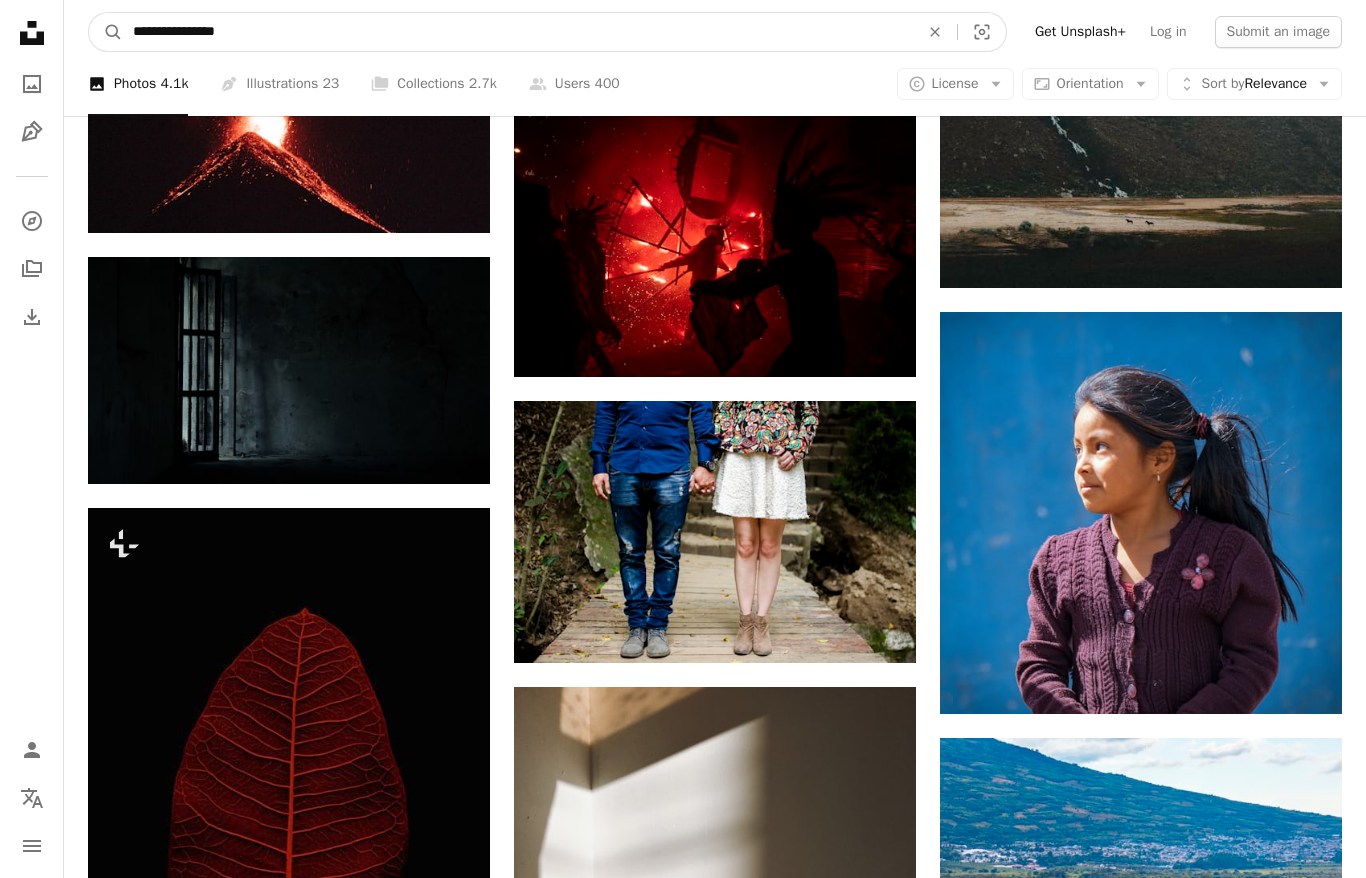 type on "**********" 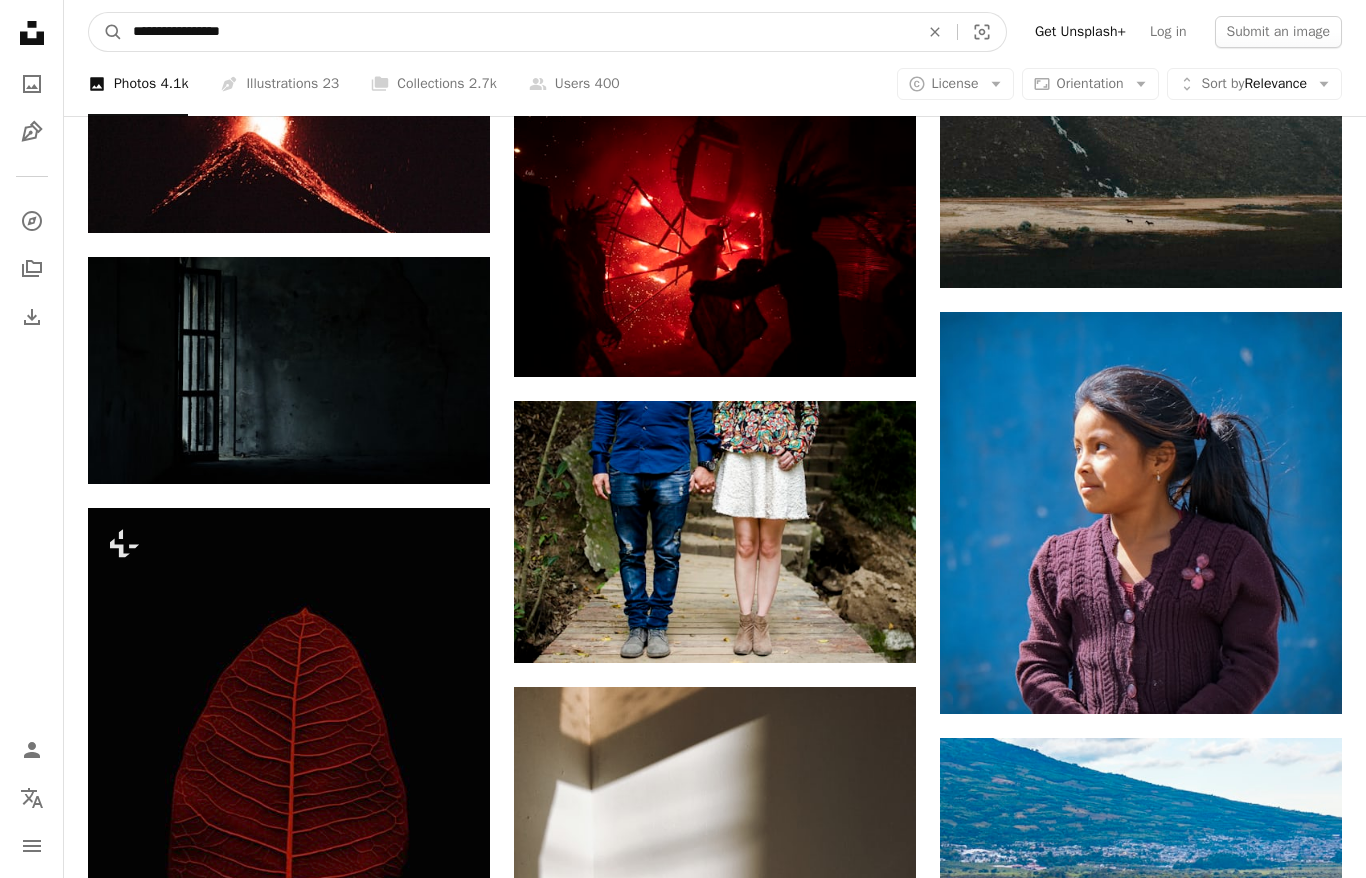 click on "A magnifying glass" at bounding box center [106, 32] 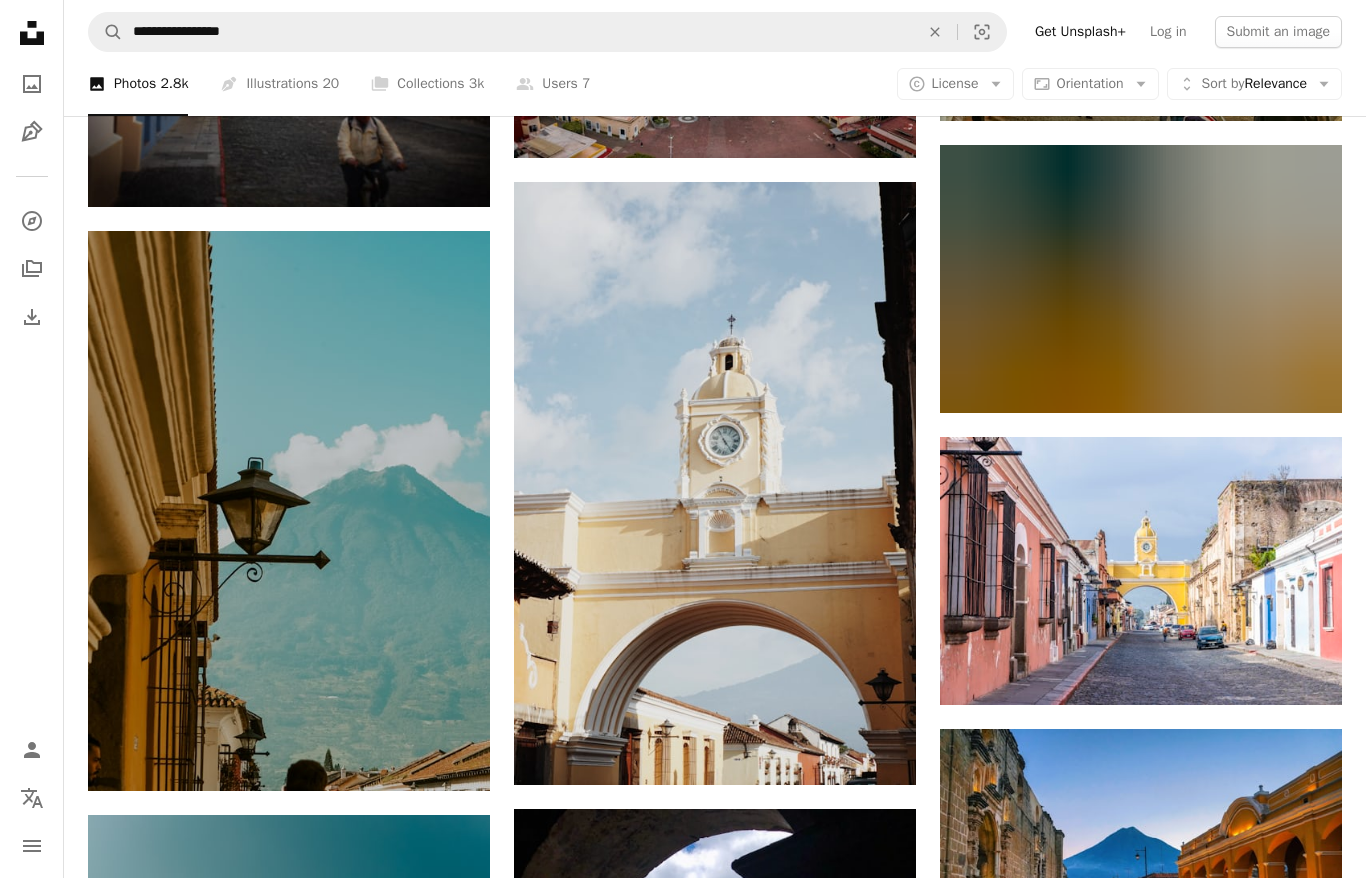 scroll, scrollTop: 1299, scrollLeft: 0, axis: vertical 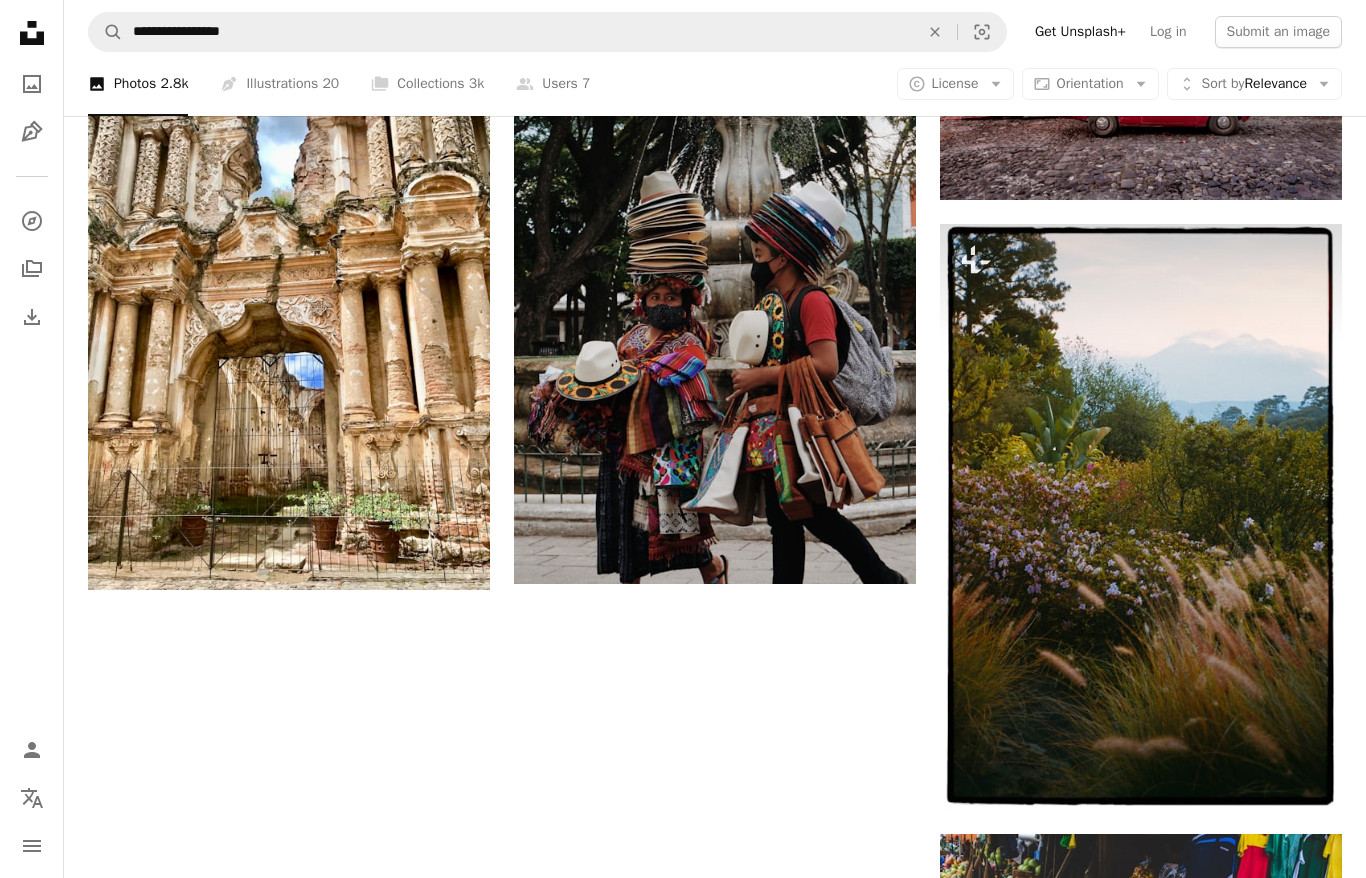 click on "Load more" at bounding box center (715, 1744) 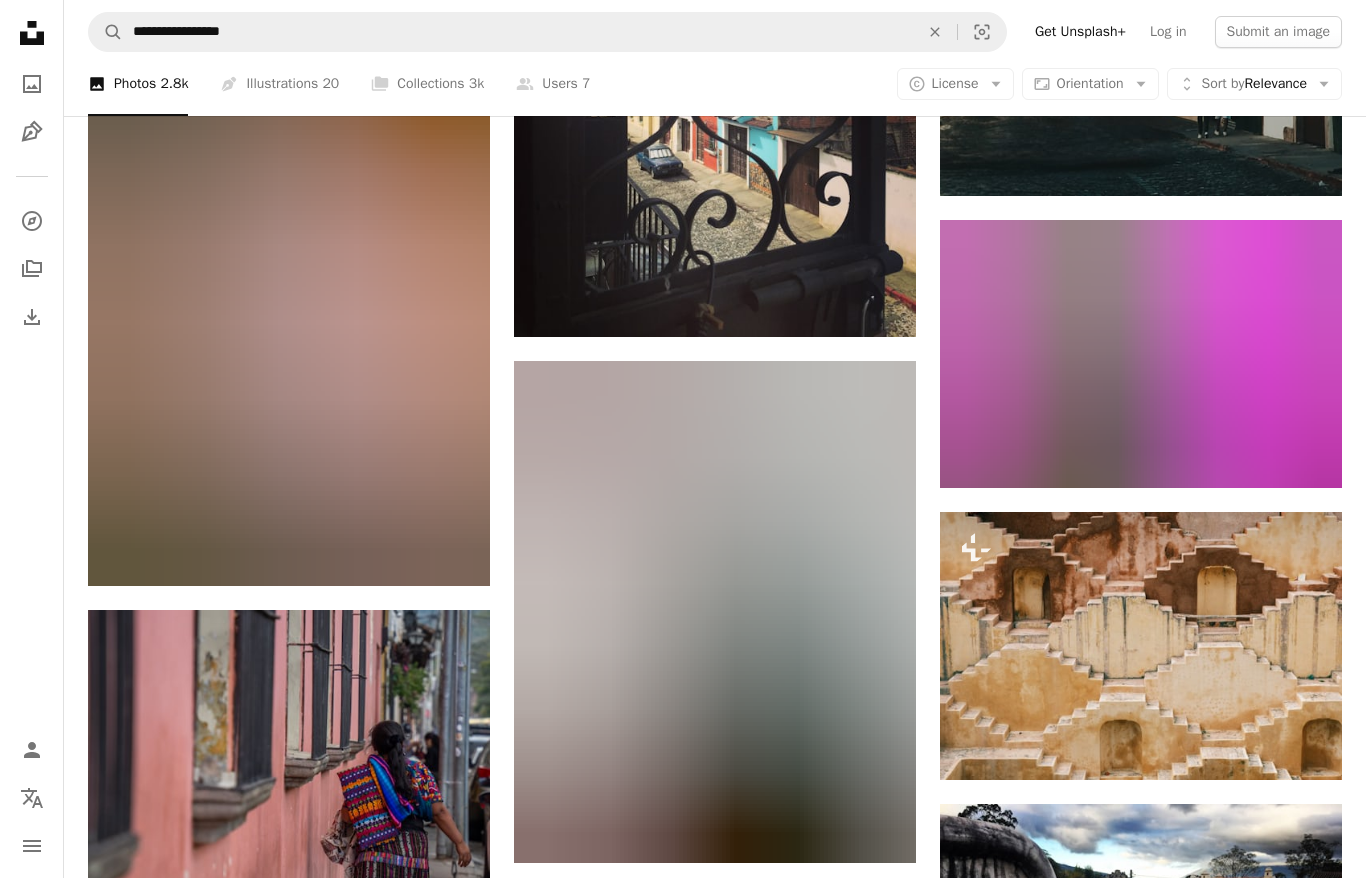 scroll, scrollTop: 21757, scrollLeft: 0, axis: vertical 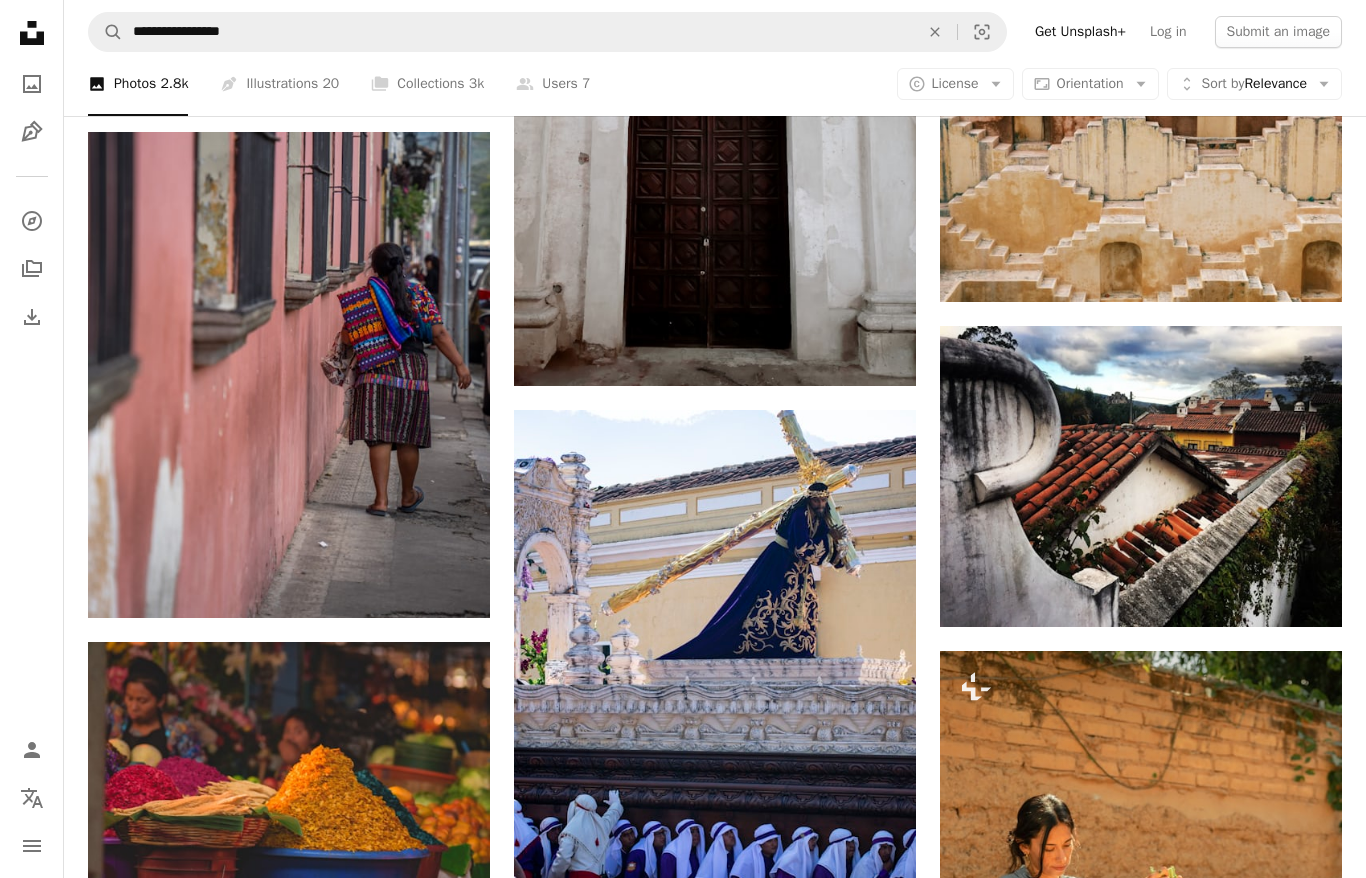 click on "**********" at bounding box center [715, 32] 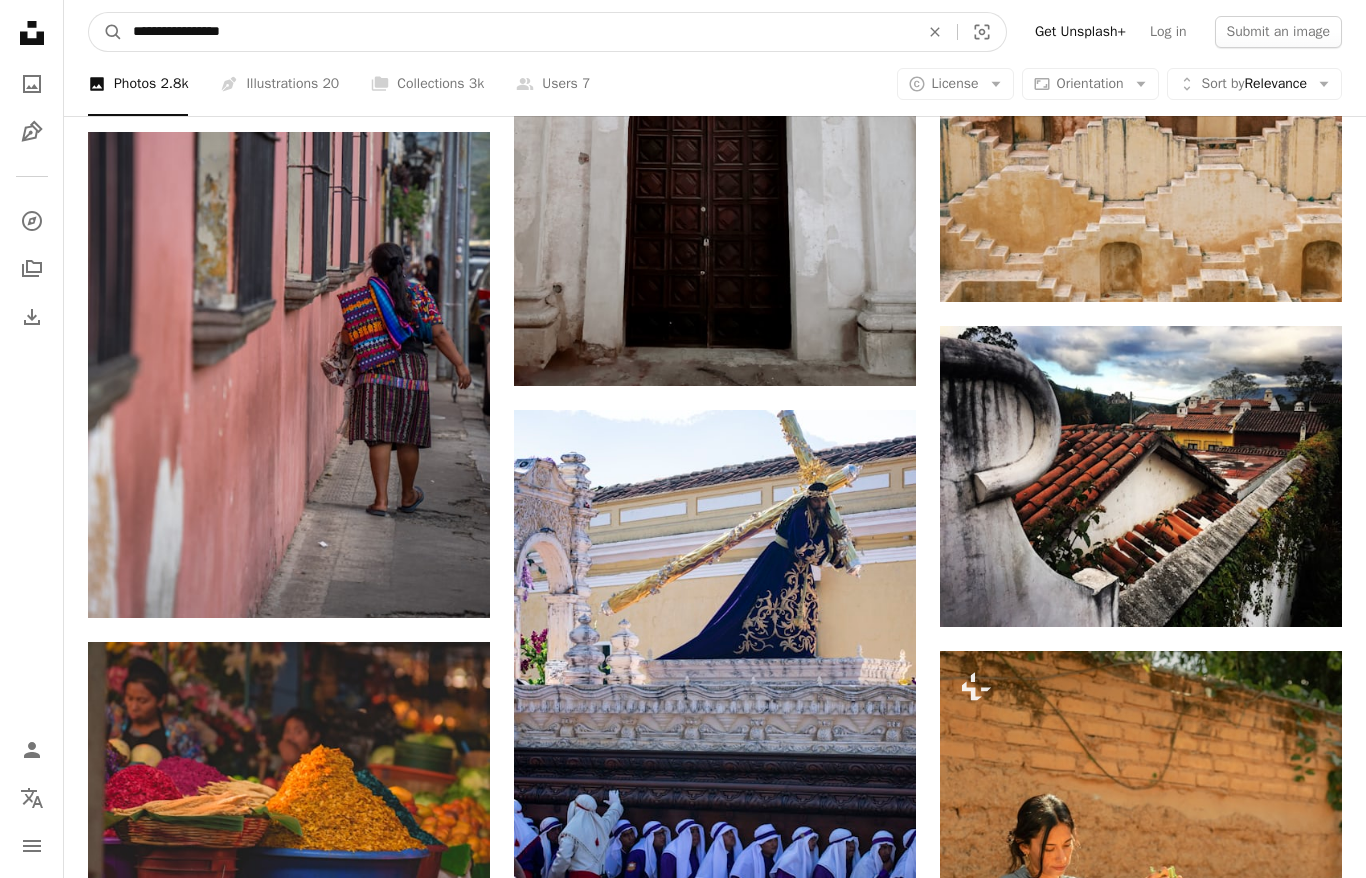 click on "**********" at bounding box center [518, 32] 